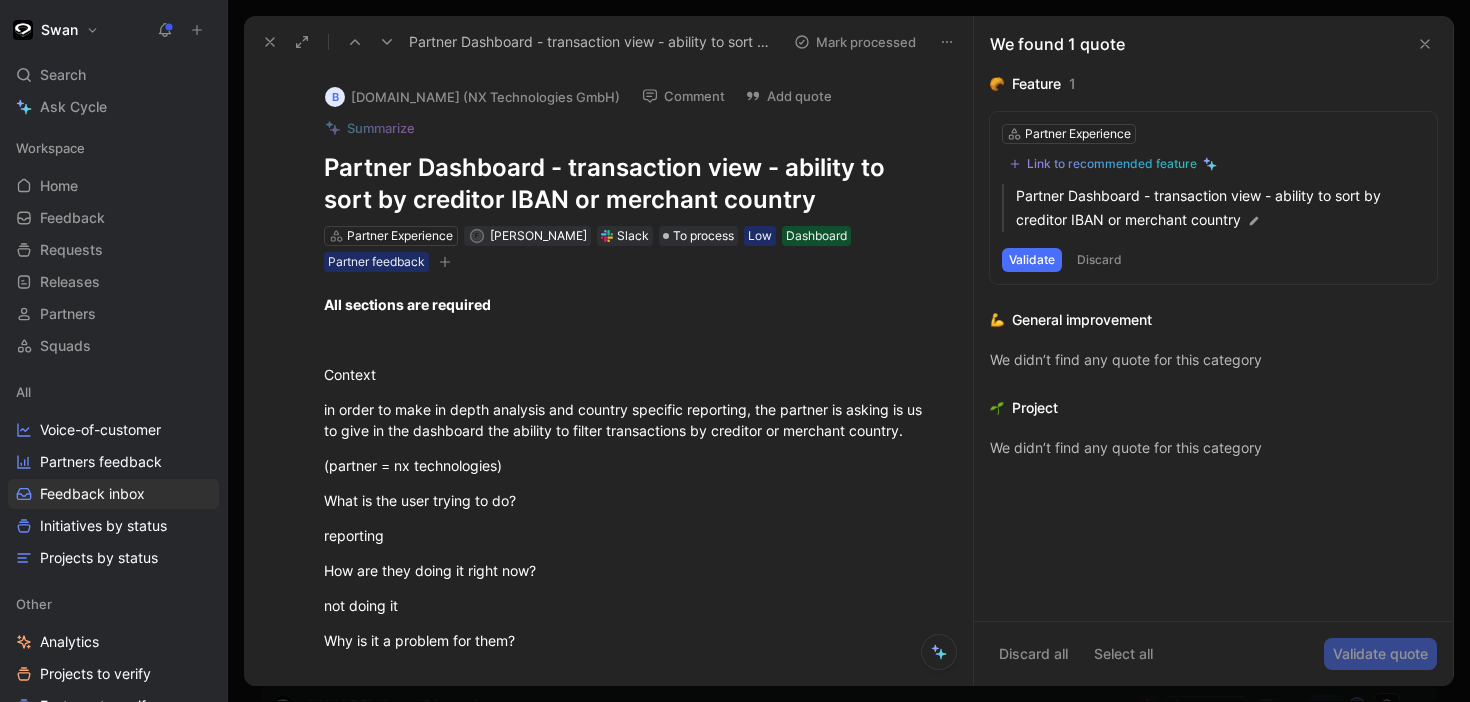 scroll, scrollTop: 0, scrollLeft: 0, axis: both 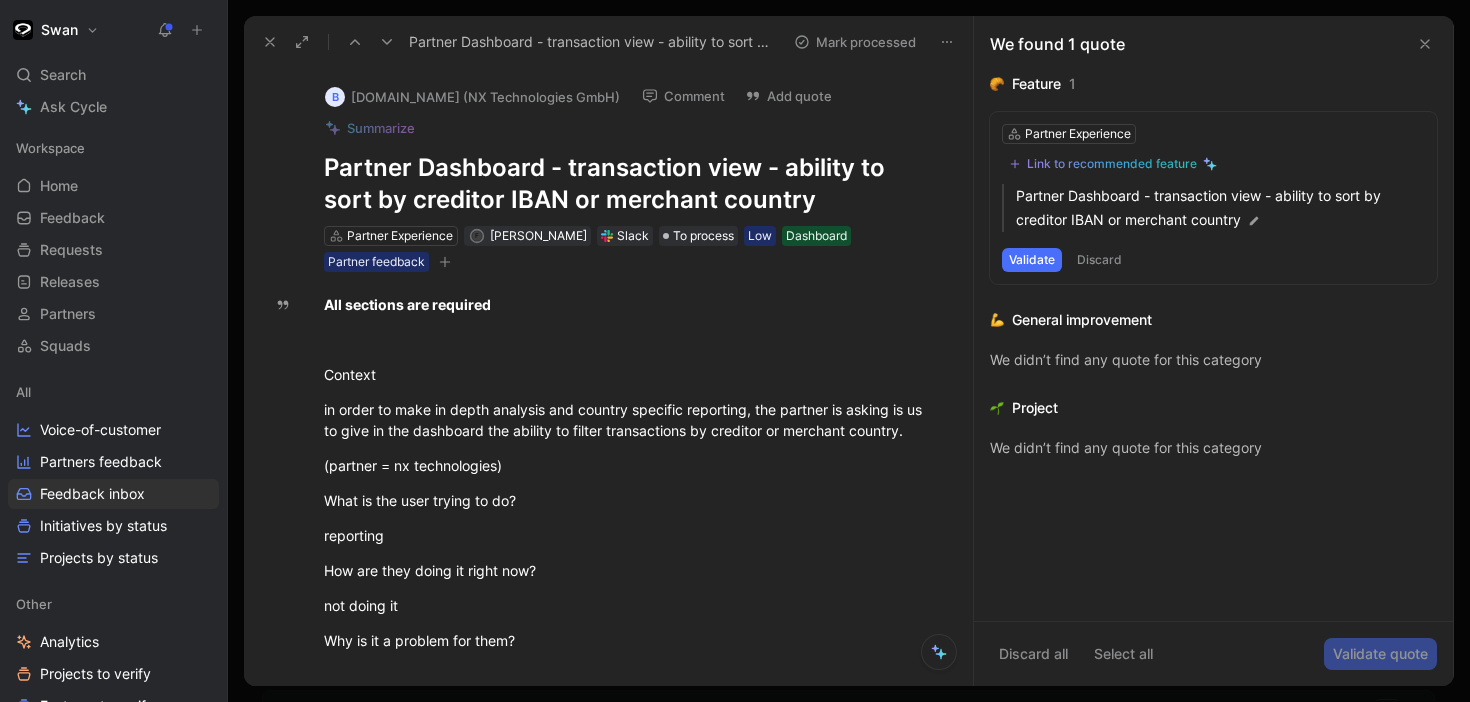 click on "Discard" at bounding box center [1099, 260] 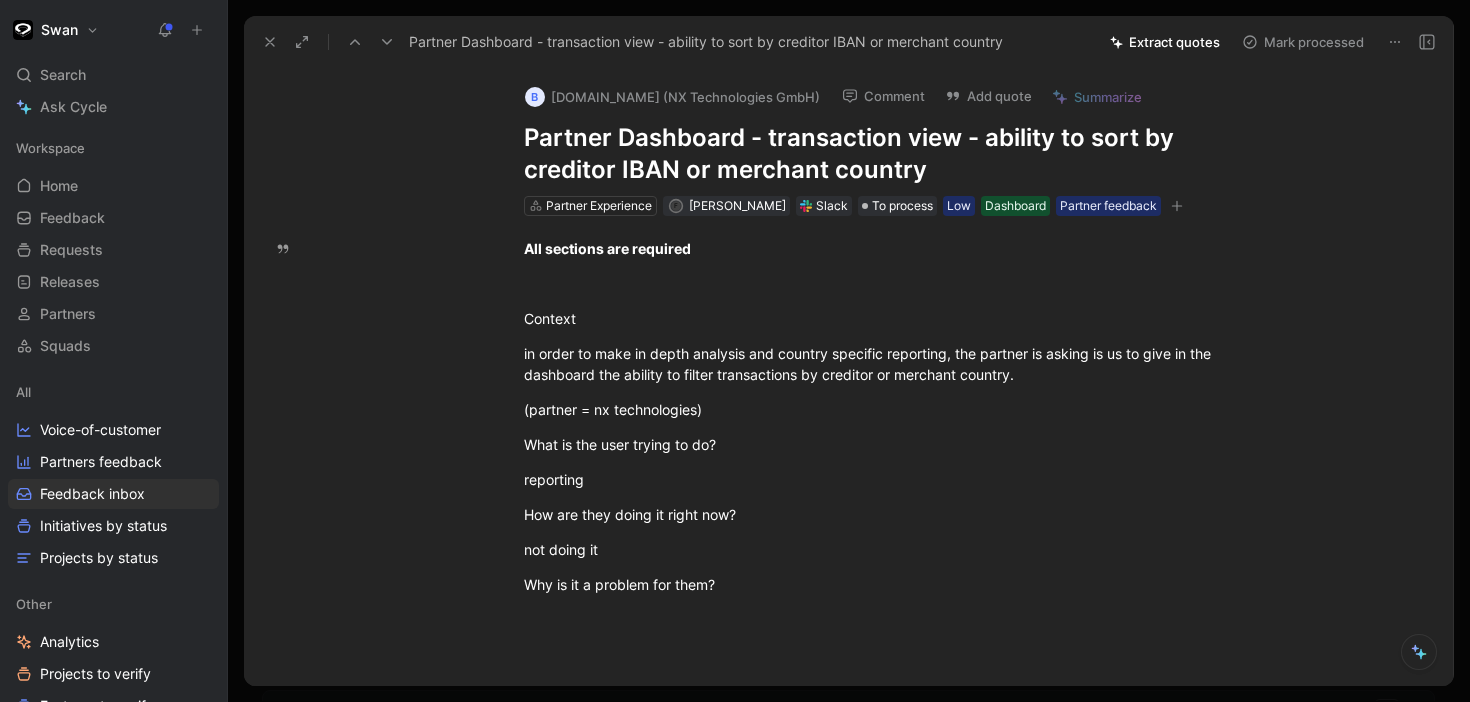 click on "Extract quotes" at bounding box center [1165, 42] 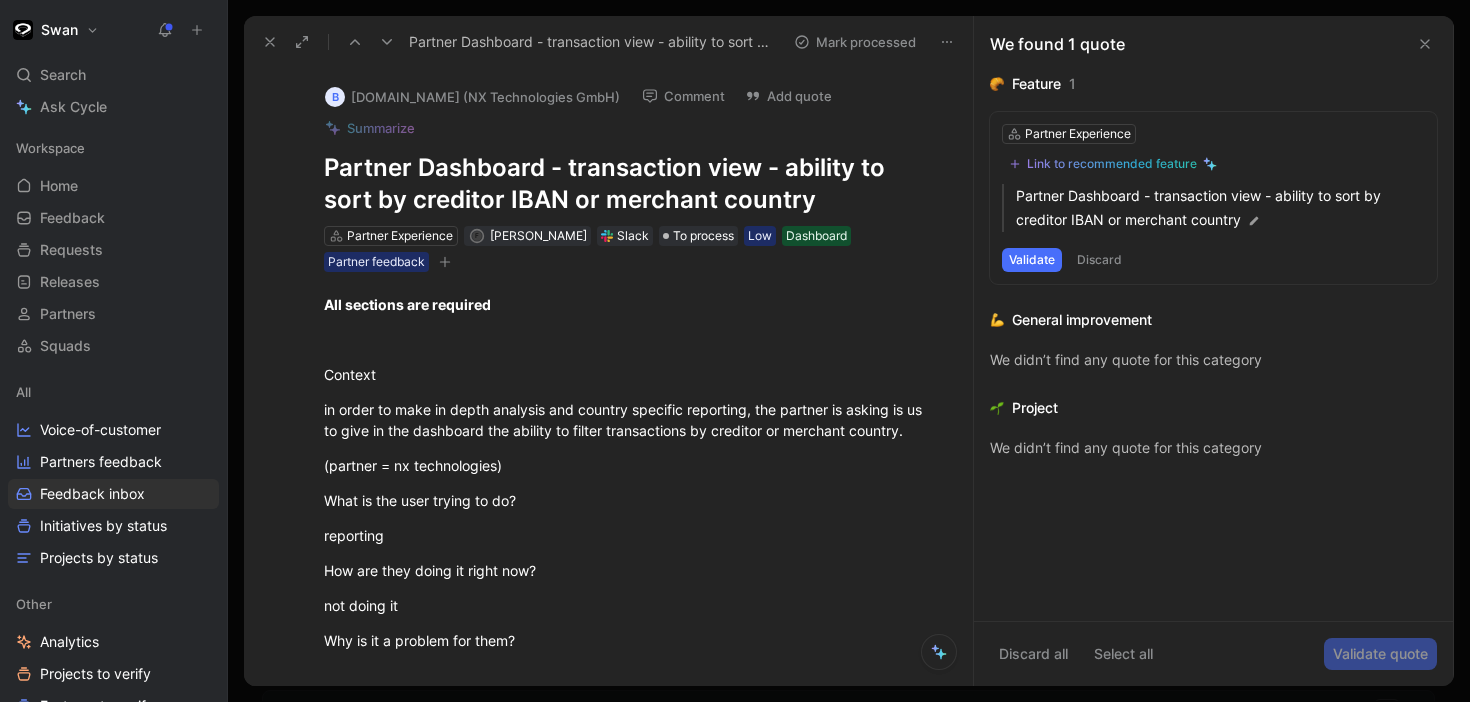 click 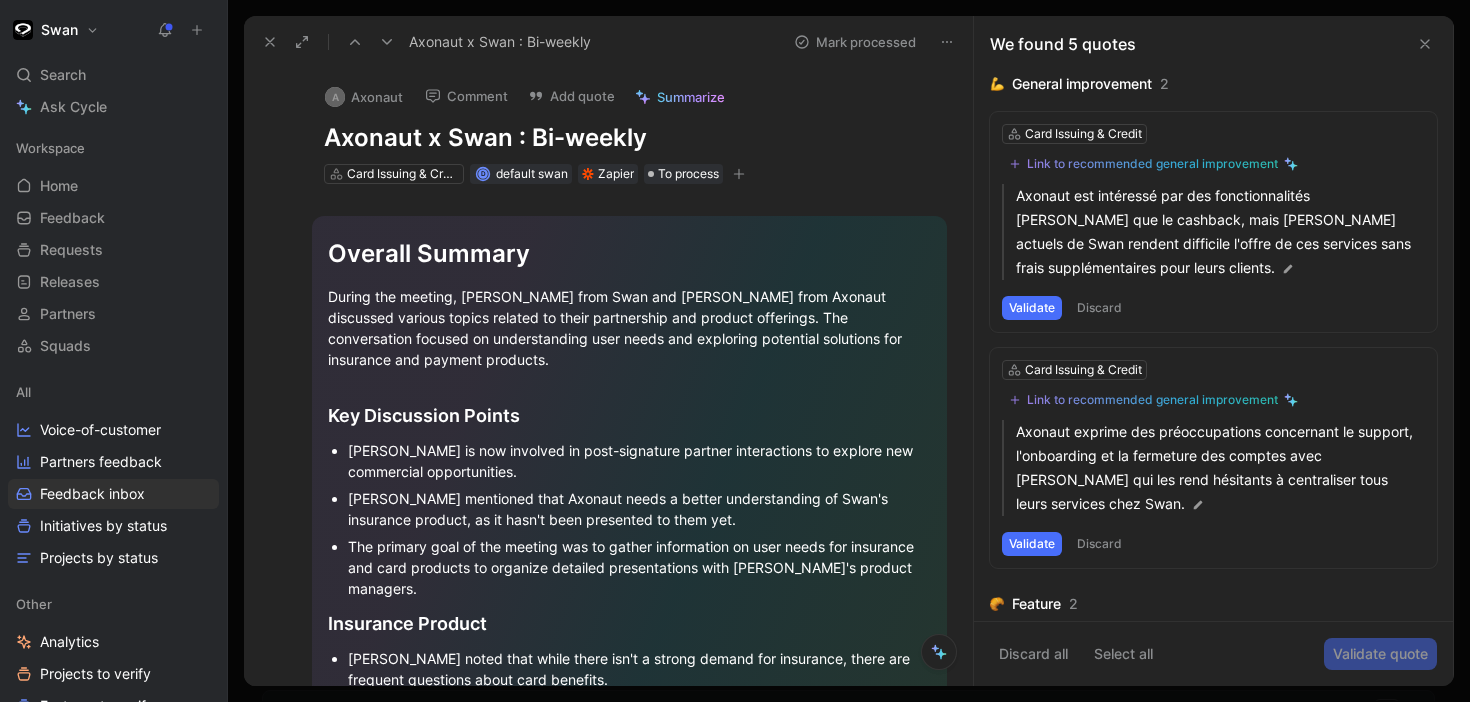 click on "Discard" at bounding box center [1099, 308] 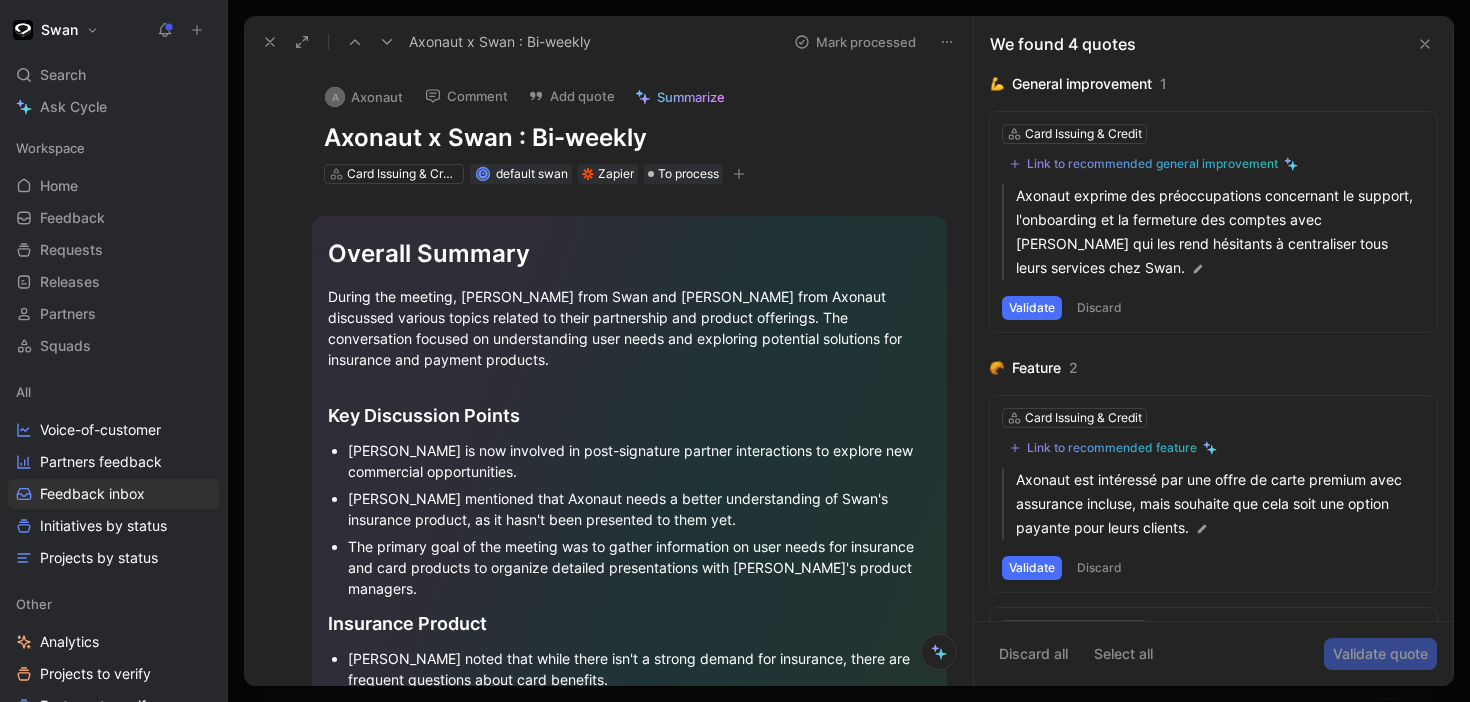 click on "Discard" at bounding box center [1099, 308] 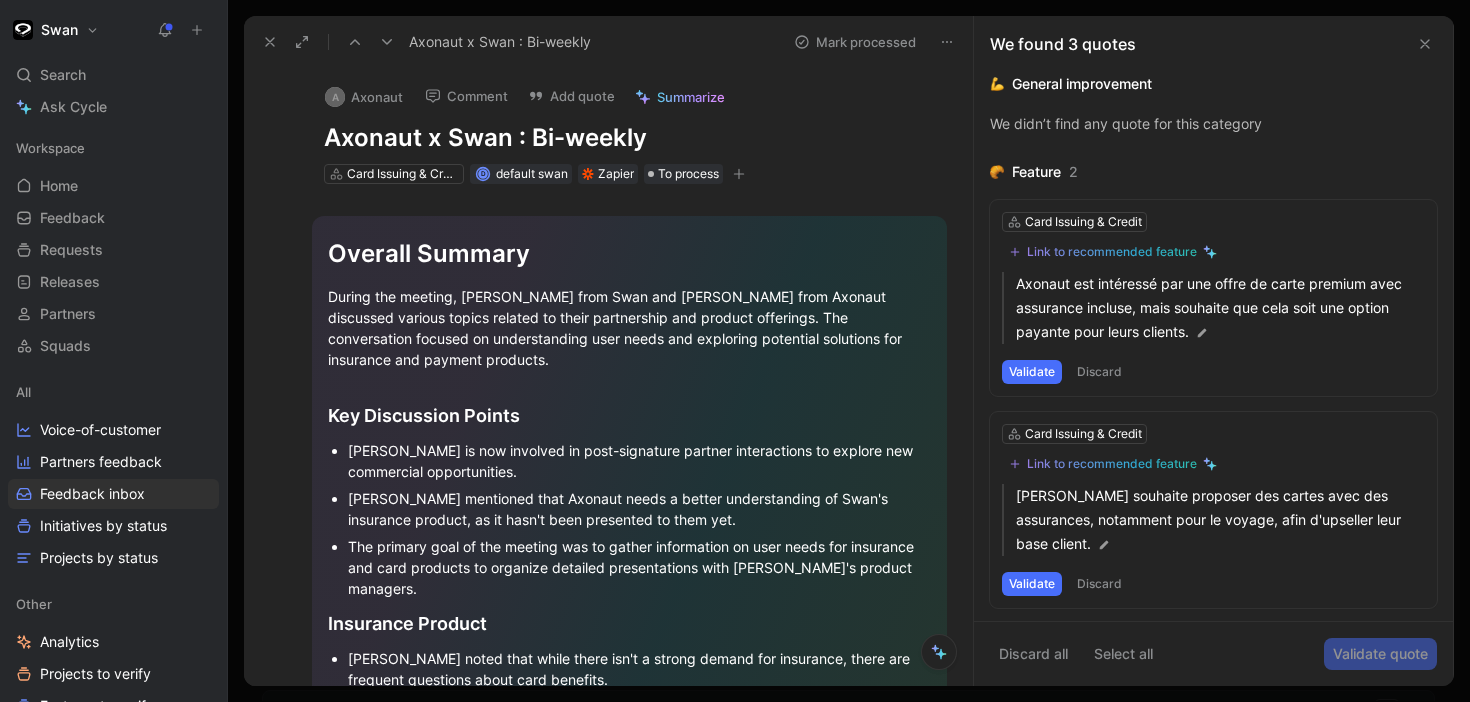 click on "Discard" at bounding box center [1099, 372] 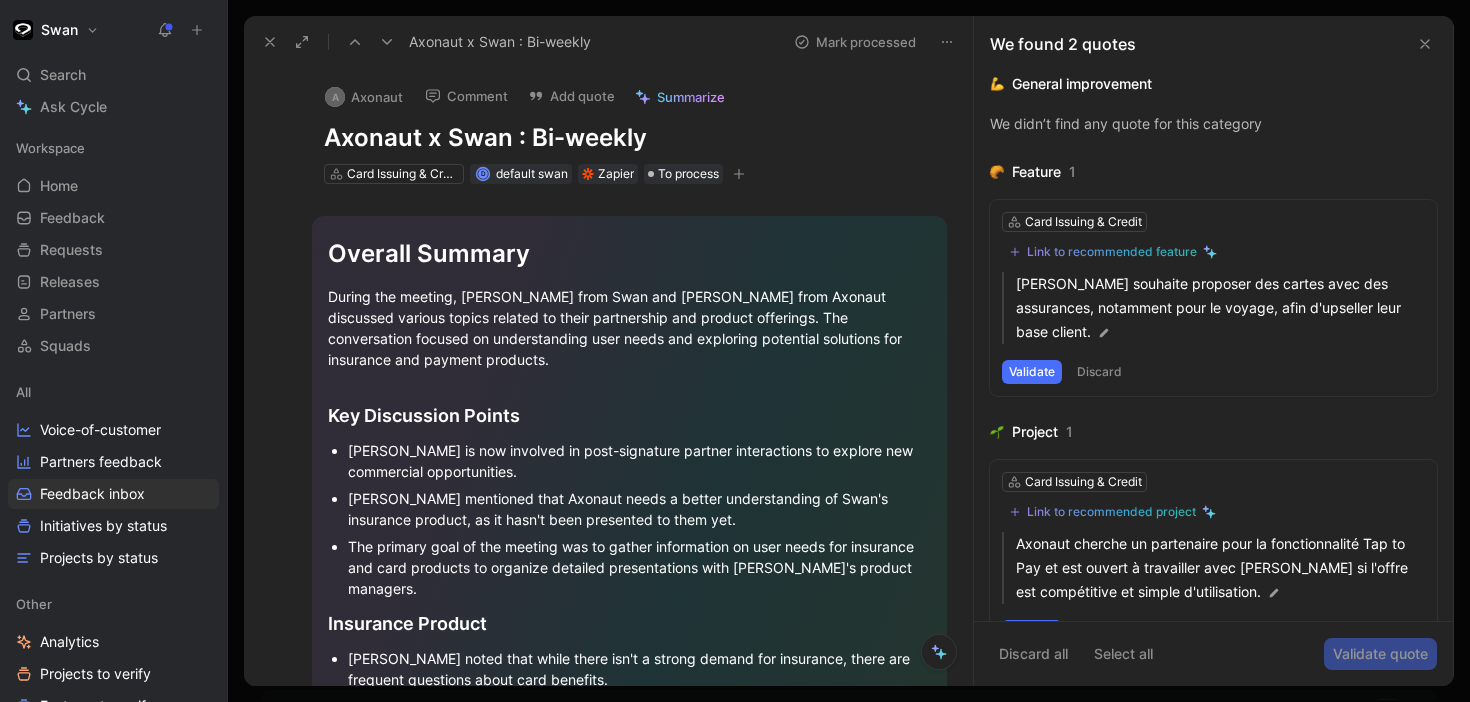 click on "Discard" at bounding box center [1099, 372] 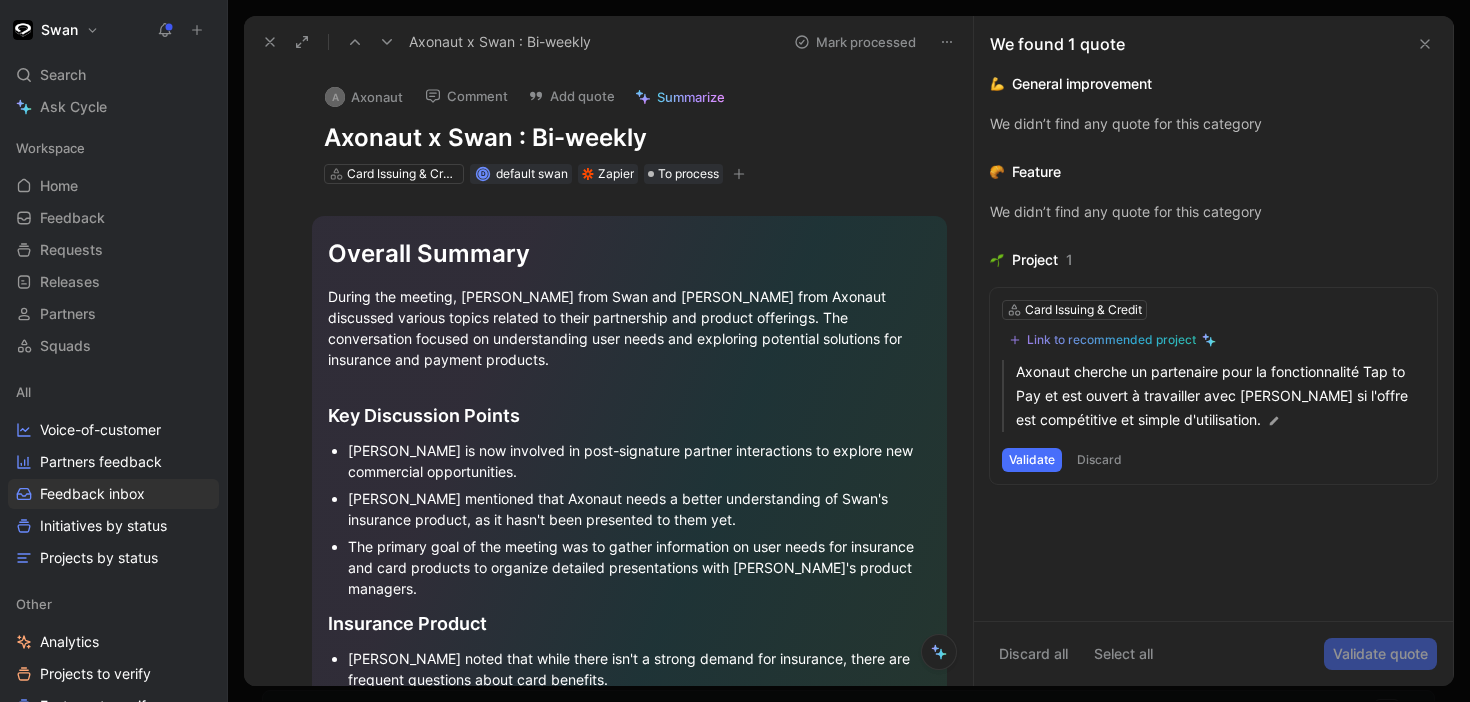 click on "Discard" at bounding box center [1099, 460] 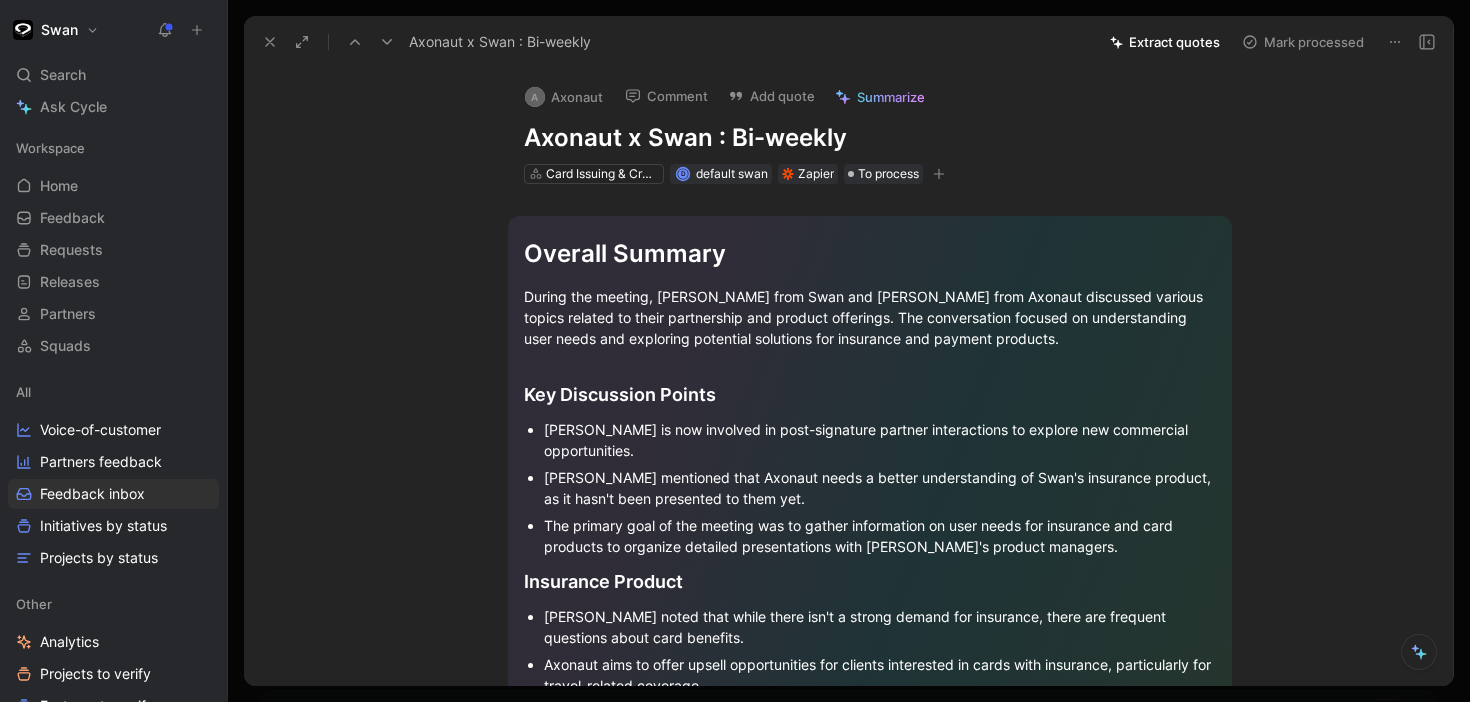 click on "Extract quotes" at bounding box center (1165, 42) 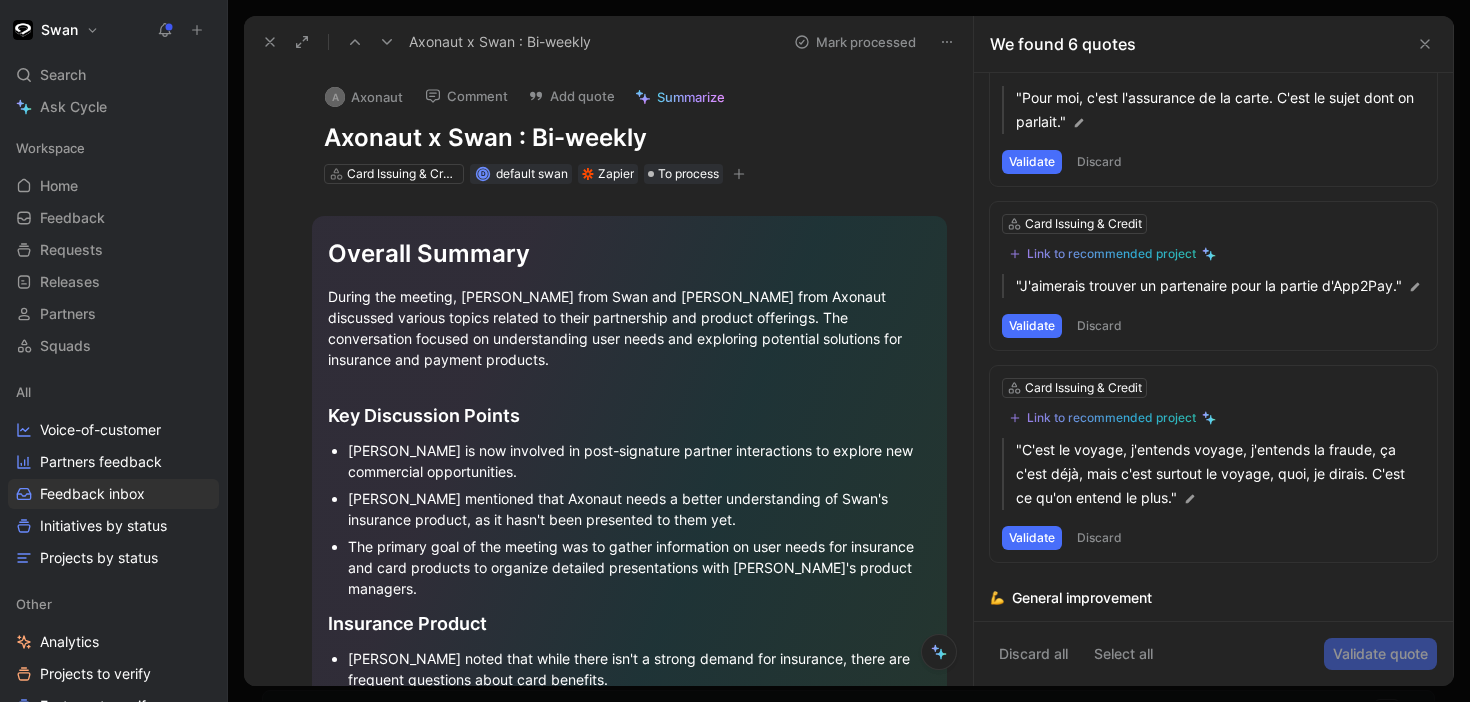 scroll, scrollTop: 1019, scrollLeft: 0, axis: vertical 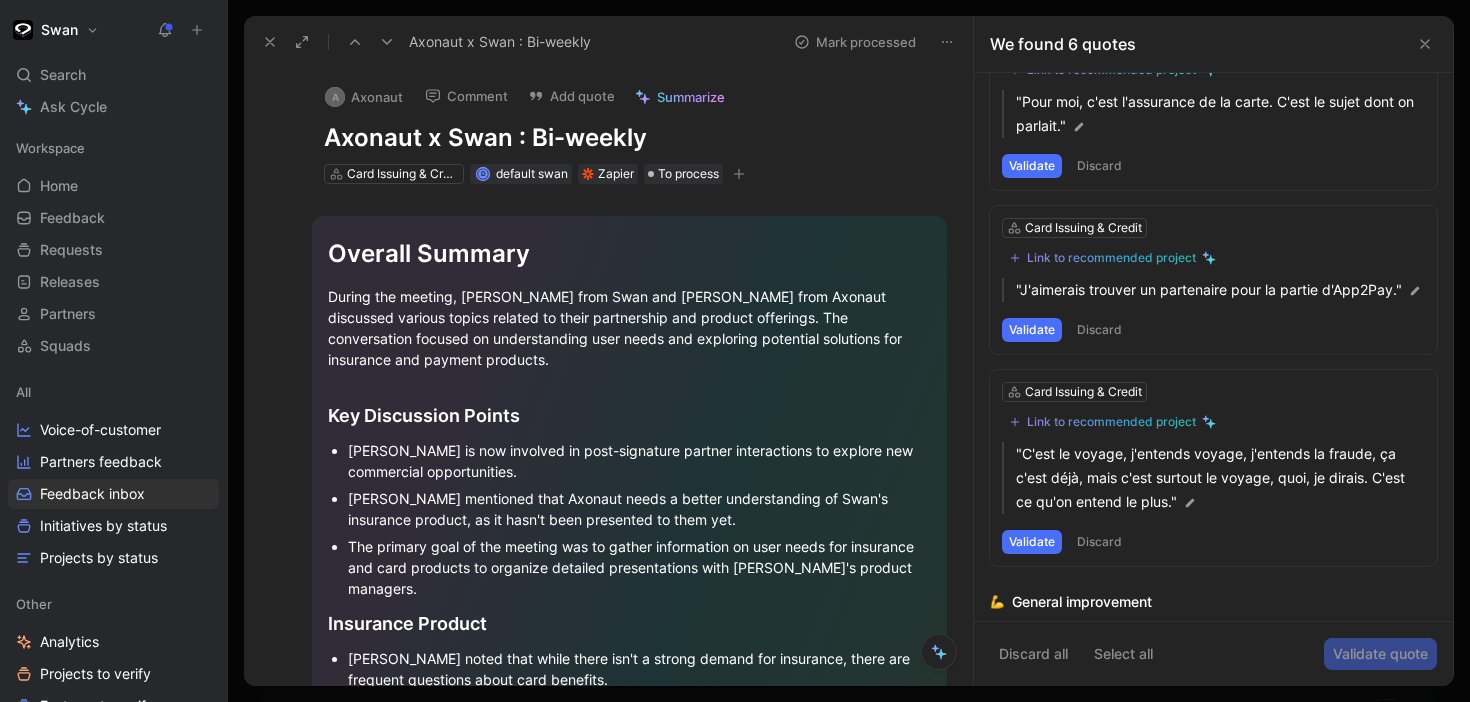click on "Discard" at bounding box center [1099, 542] 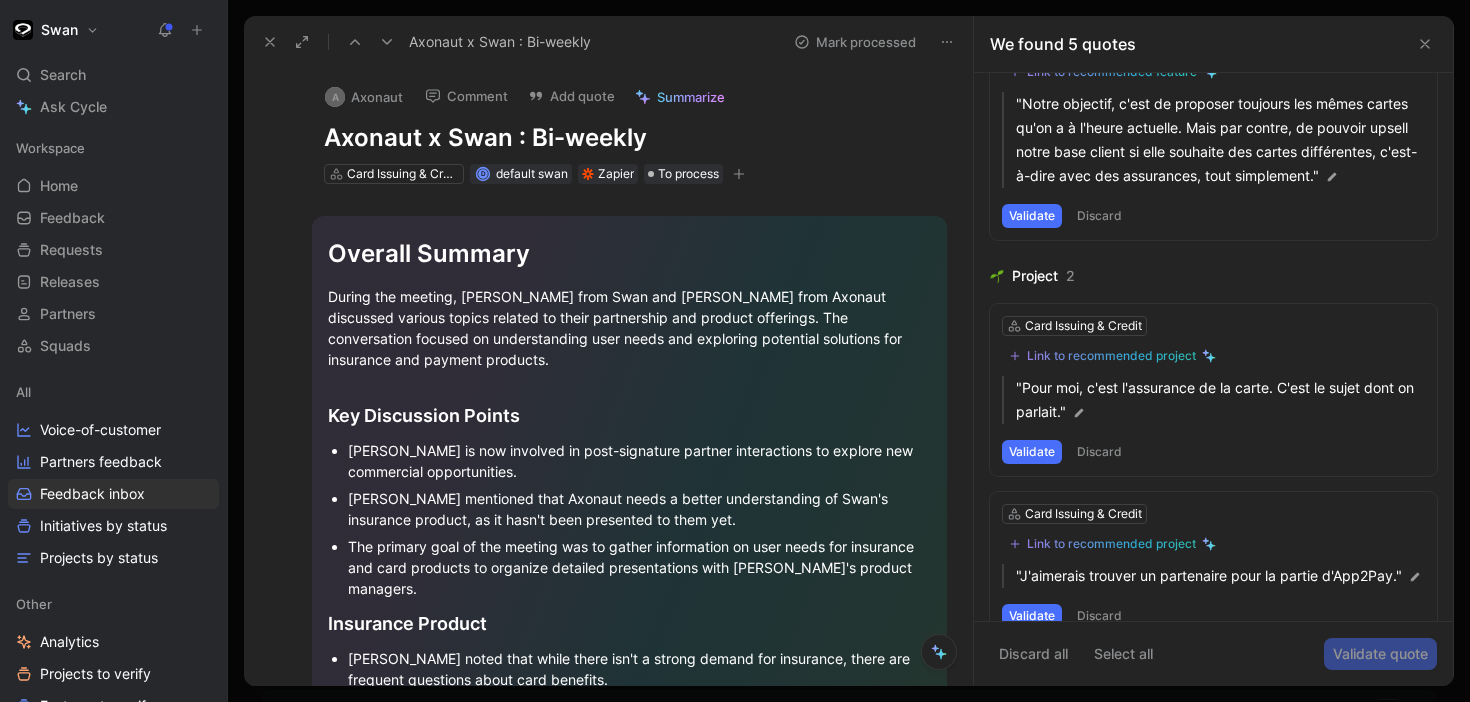 scroll, scrollTop: 728, scrollLeft: 0, axis: vertical 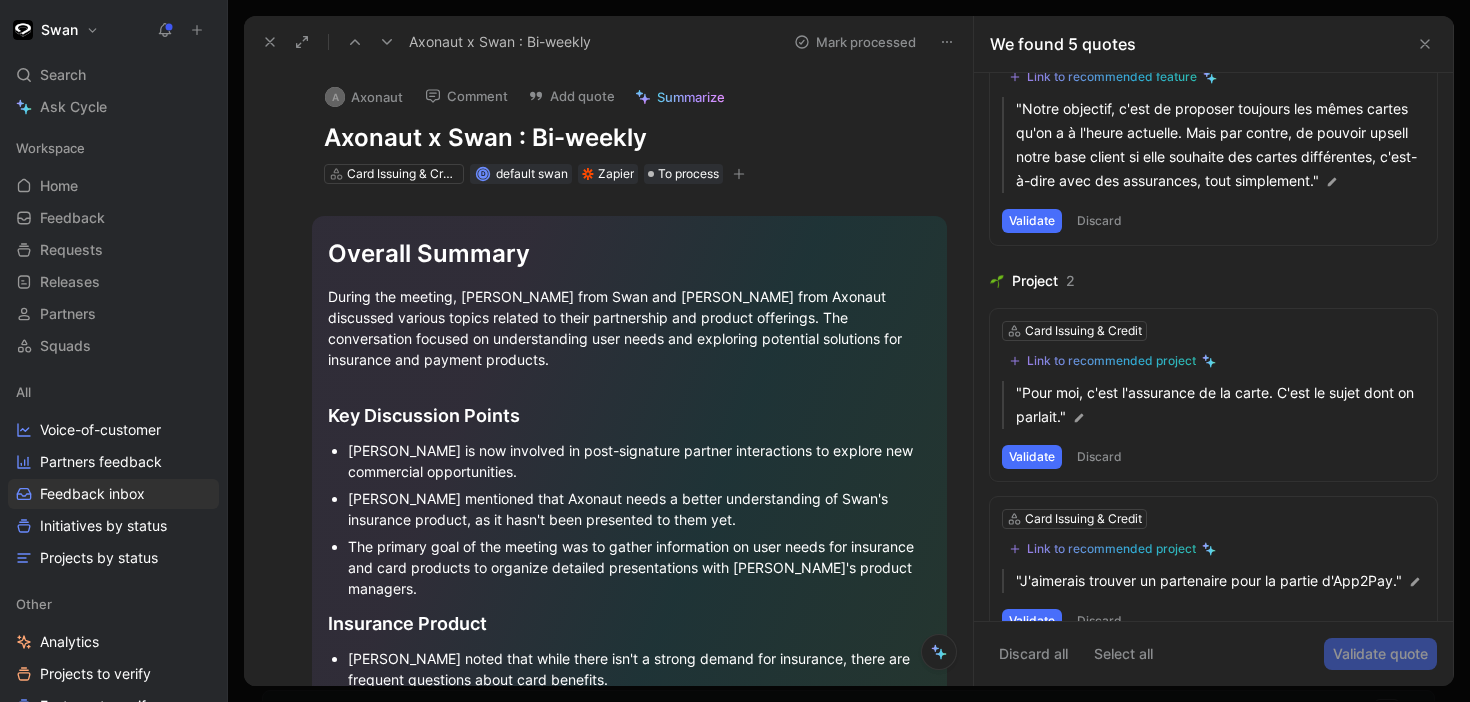 click on "Discard" at bounding box center [1099, 457] 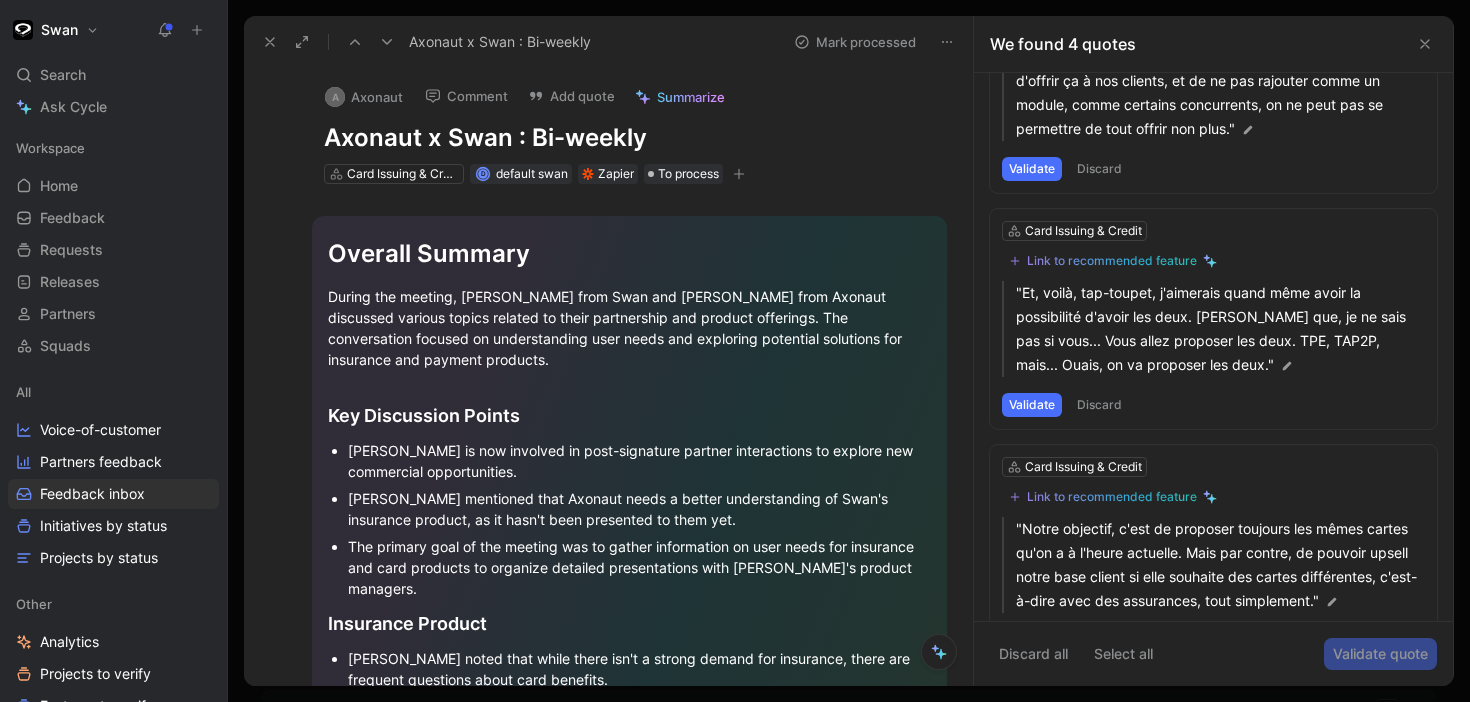 scroll, scrollTop: 290, scrollLeft: 0, axis: vertical 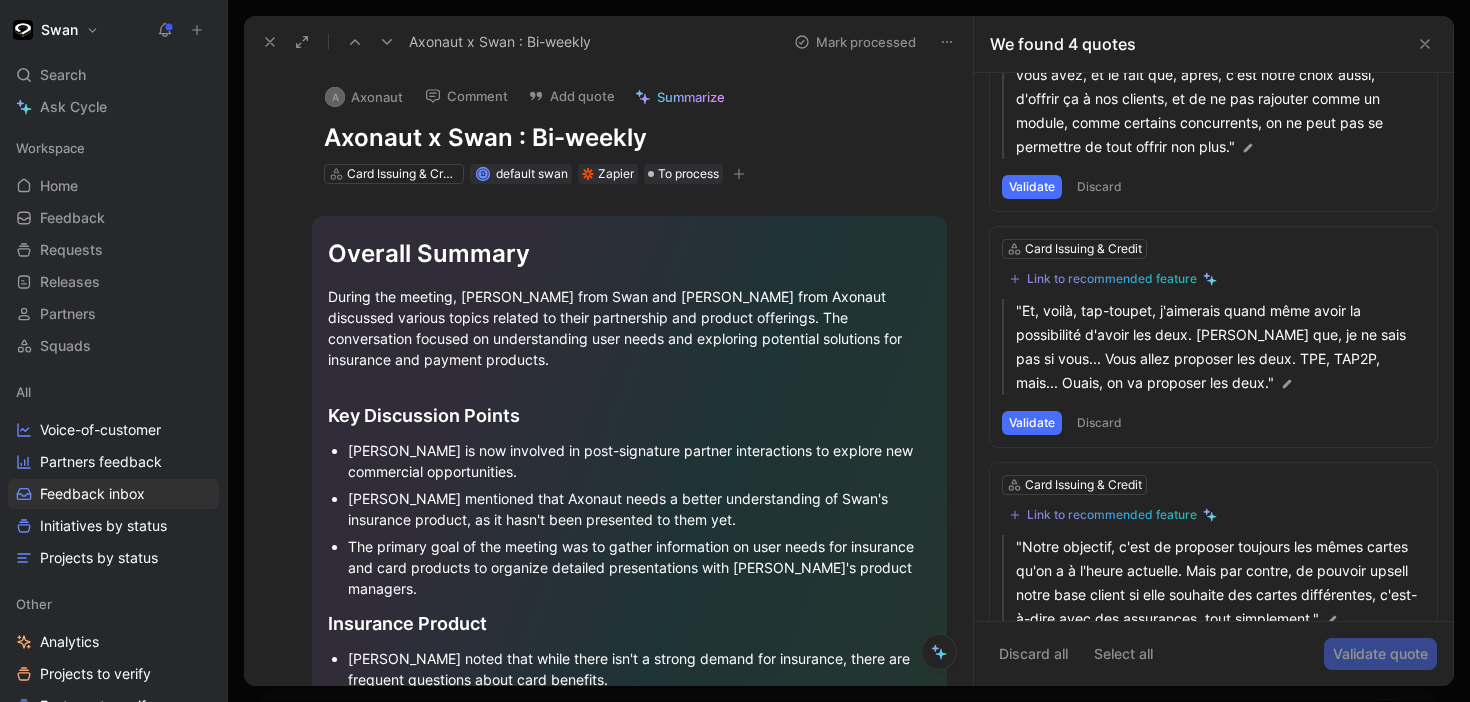 click on "Discard" at bounding box center (1099, 423) 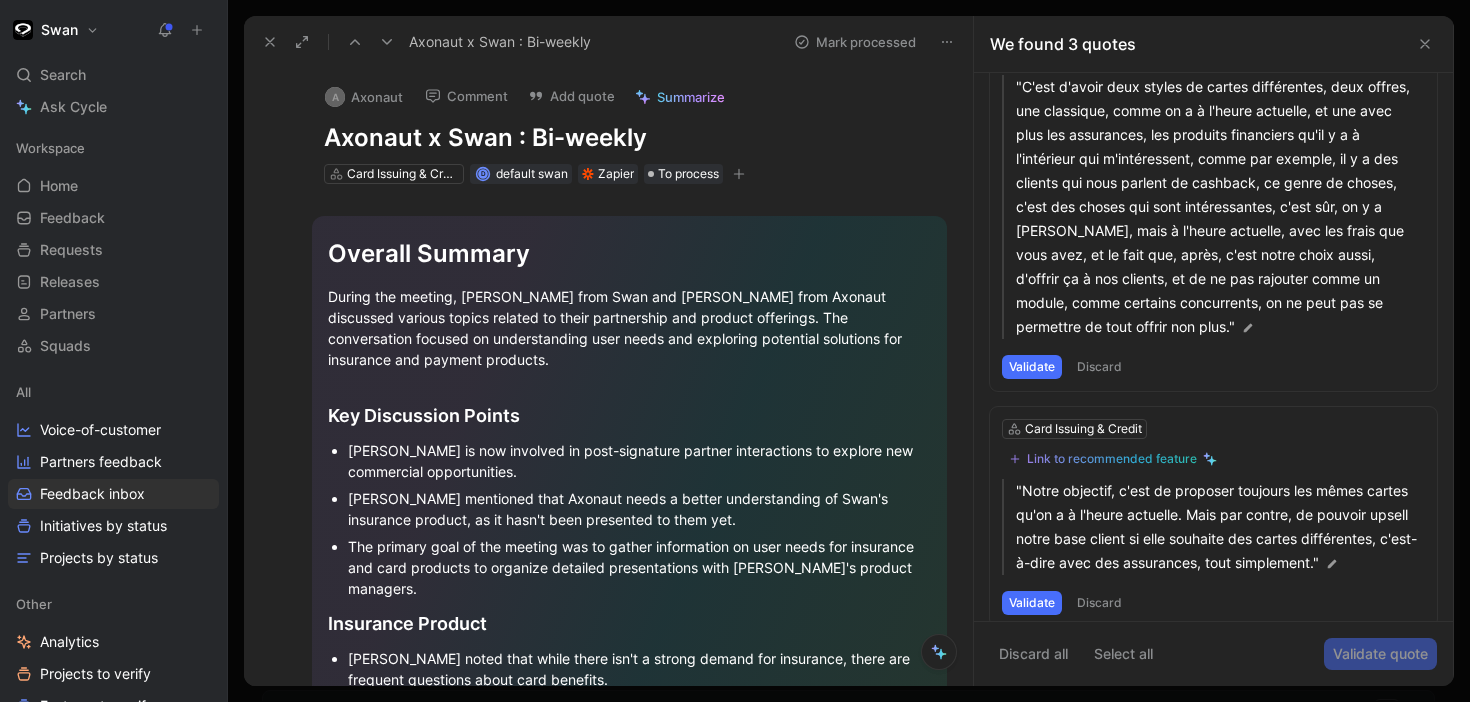 scroll, scrollTop: 0, scrollLeft: 0, axis: both 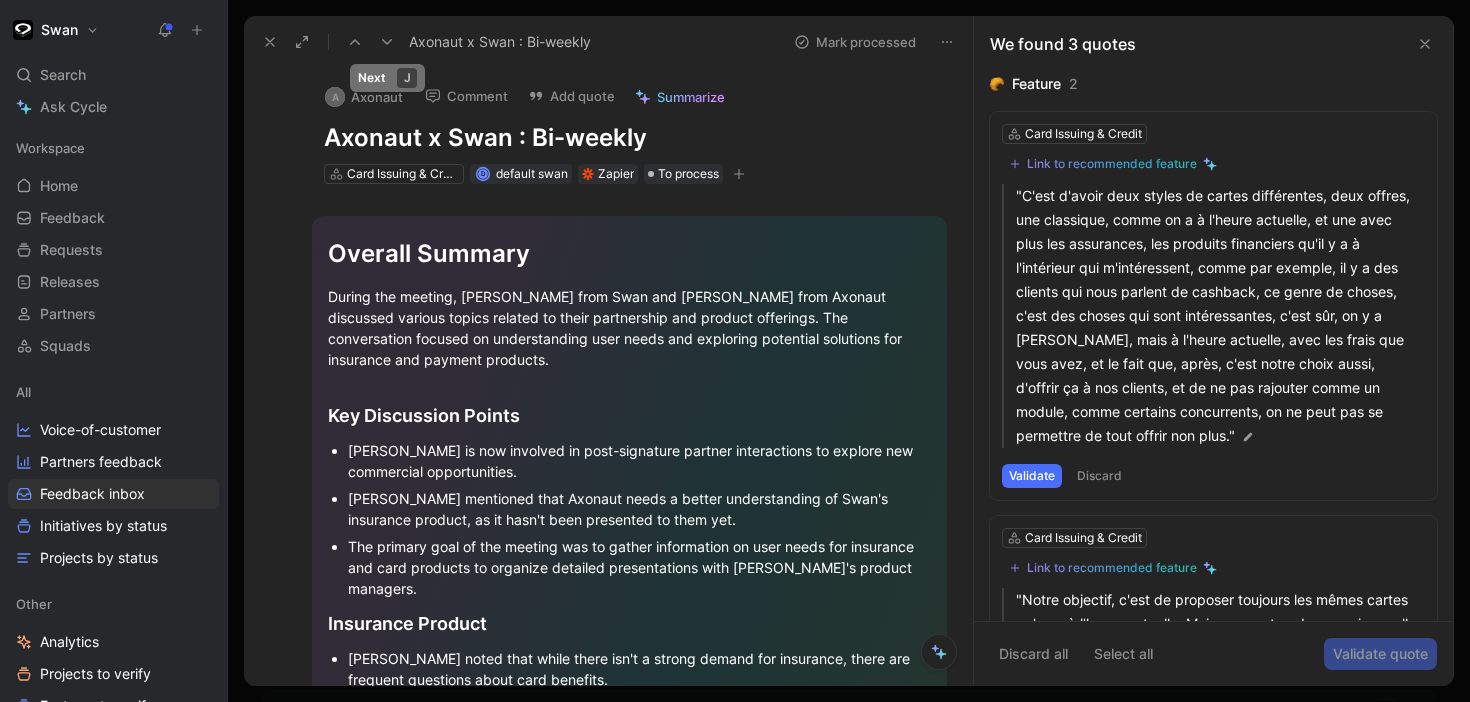 click 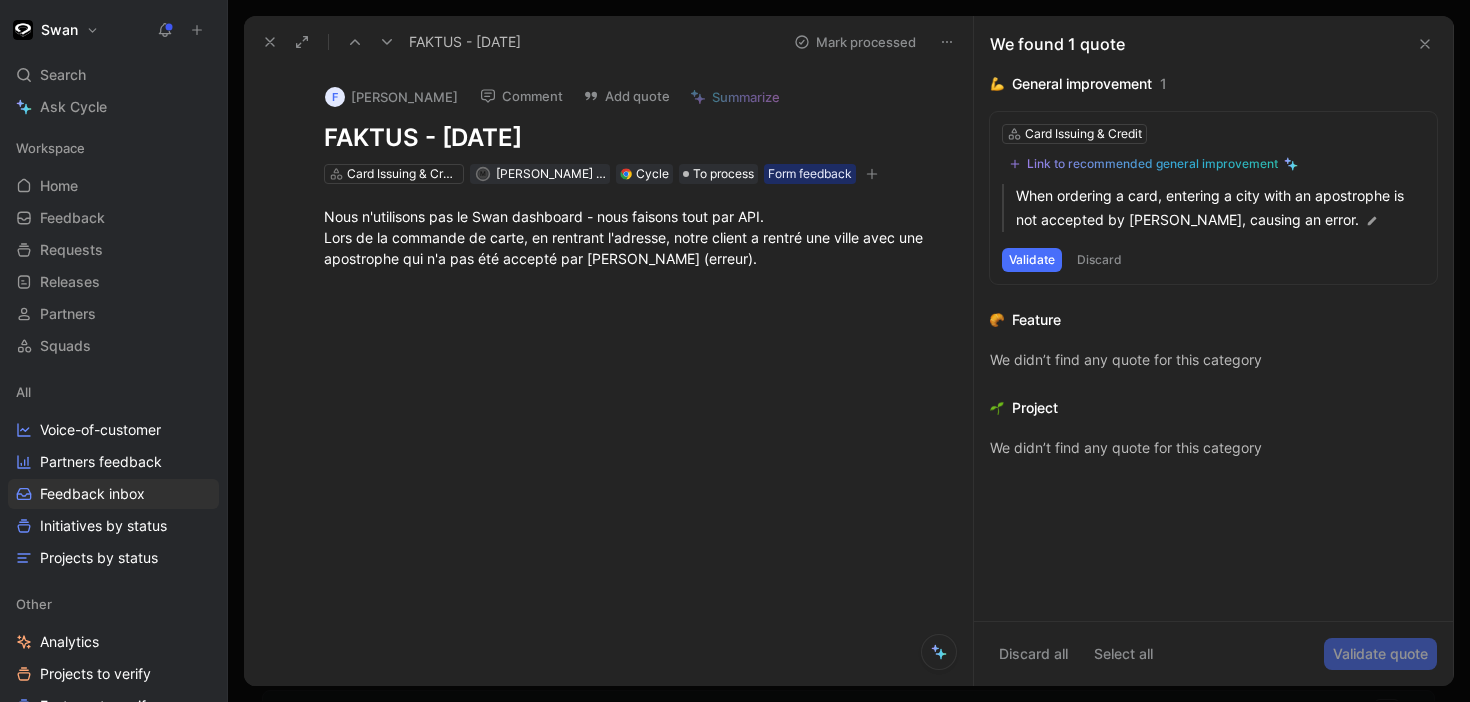 click on "Discard" at bounding box center (1099, 260) 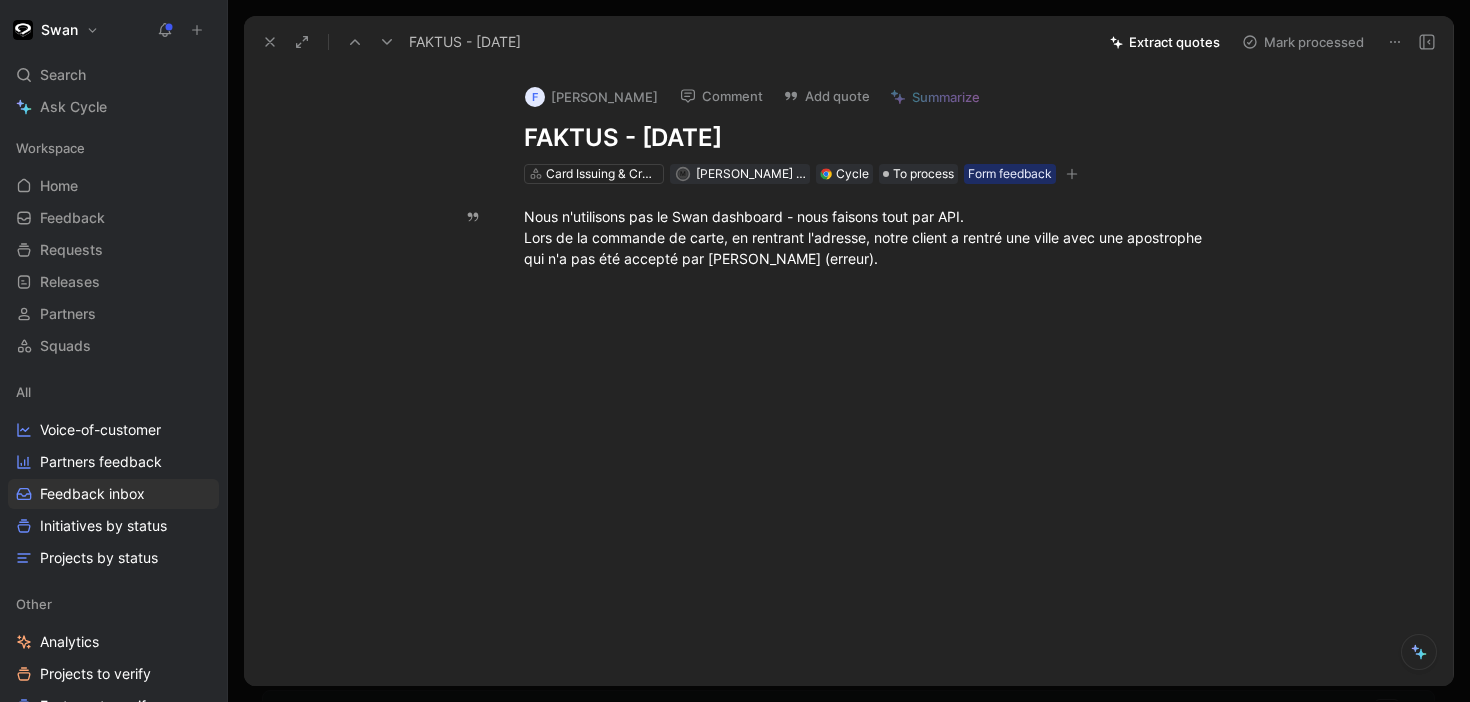 click on "Extract quotes" at bounding box center (1165, 42) 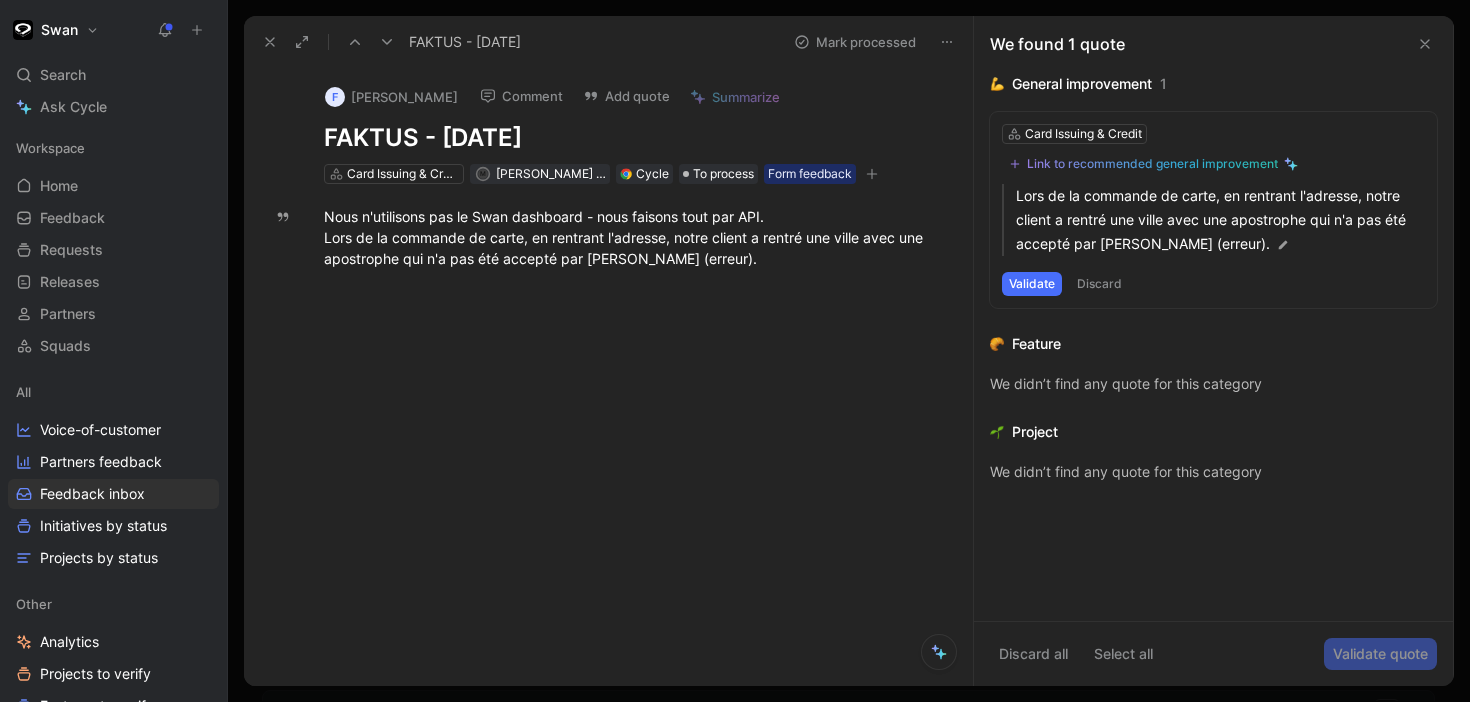 click at bounding box center [387, 42] 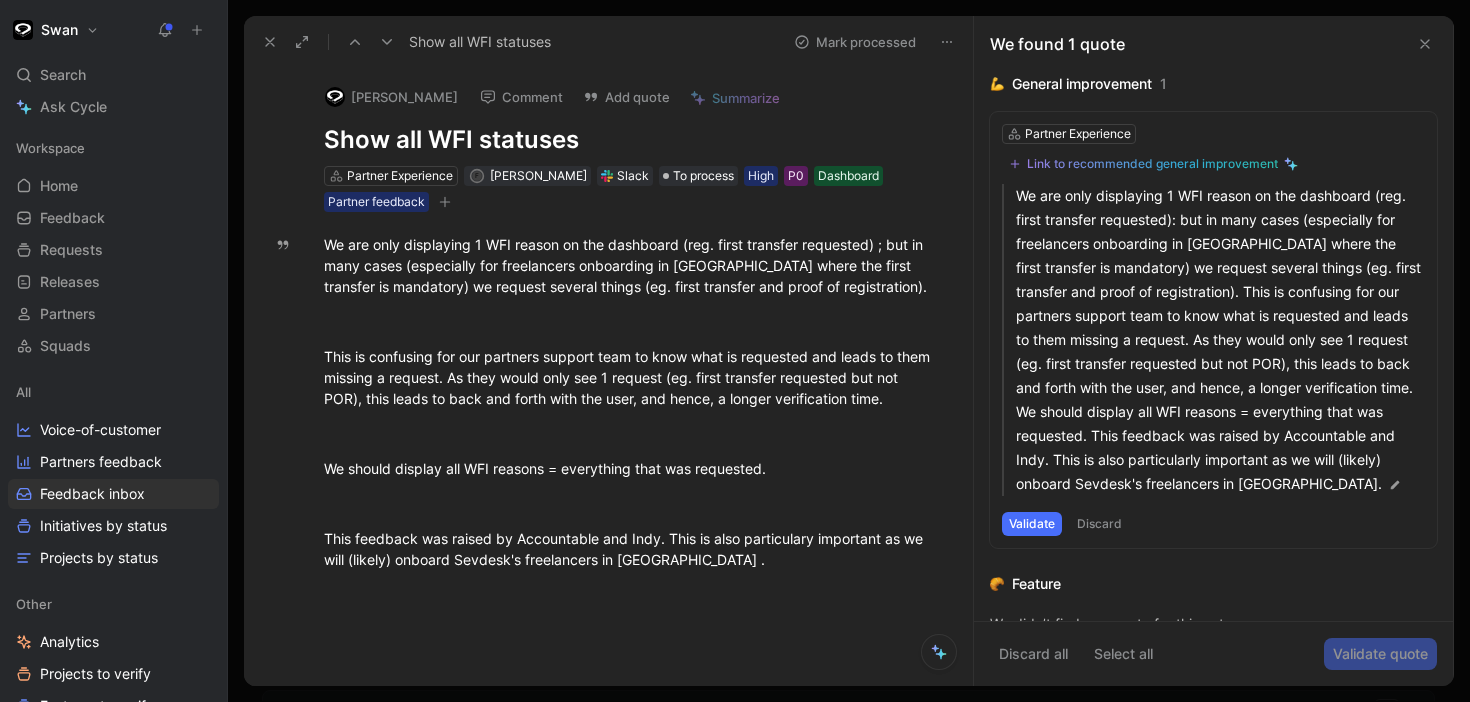 click on "Discard" at bounding box center (1099, 524) 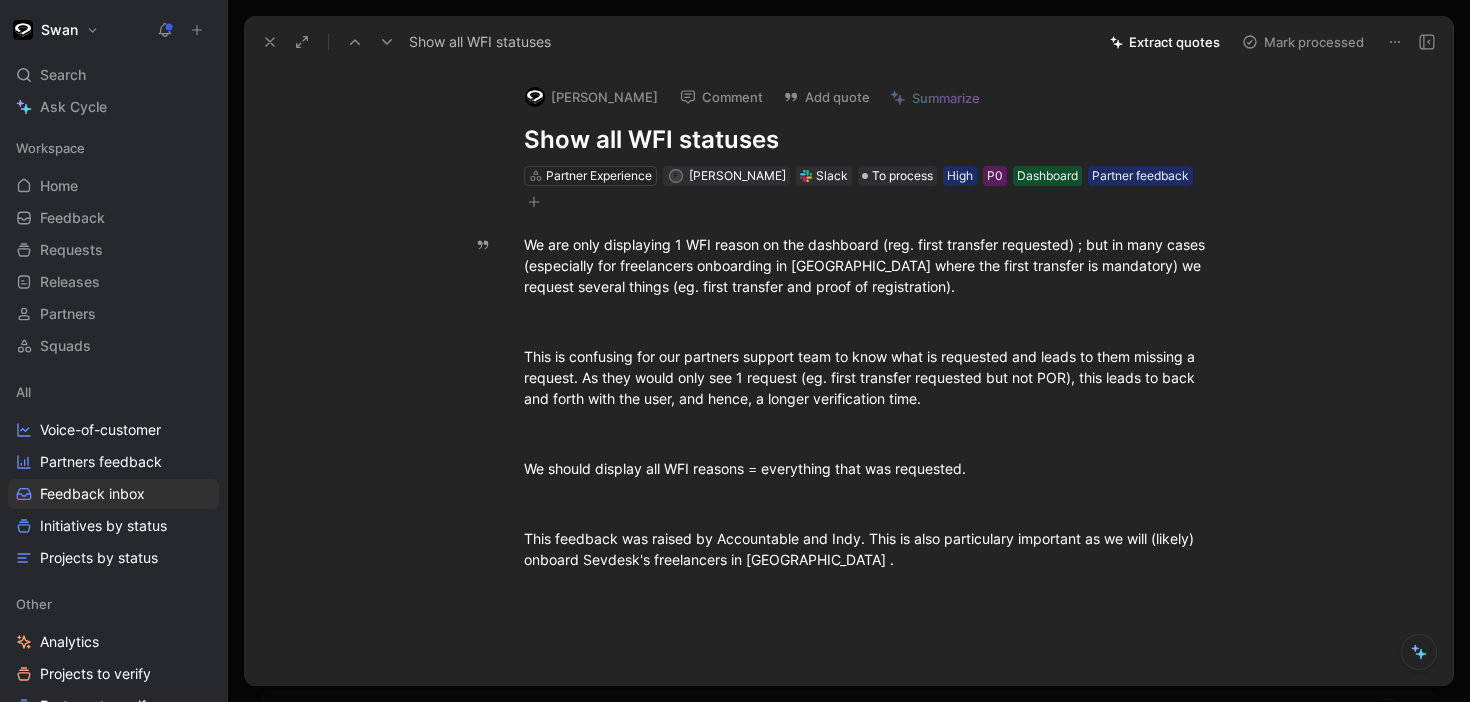 click on "Extract quotes" at bounding box center (1165, 42) 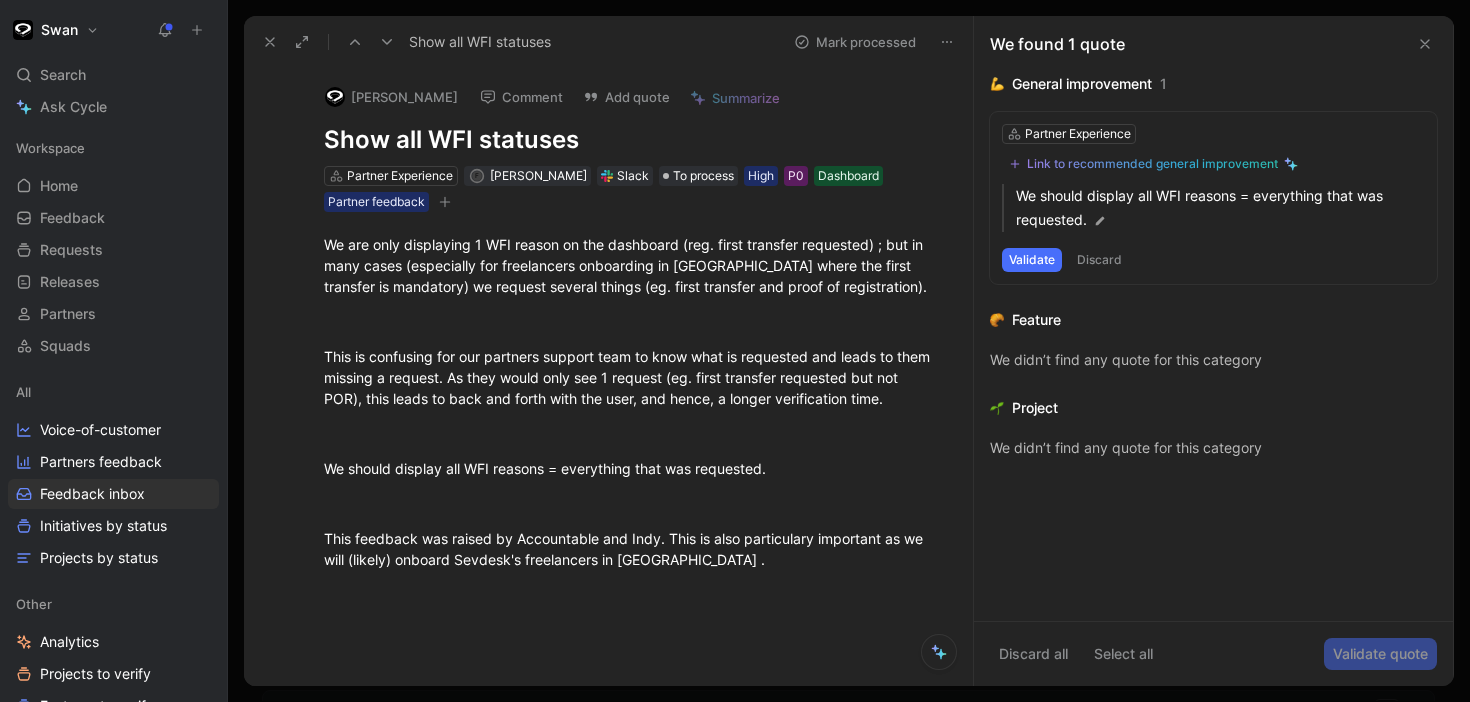 click 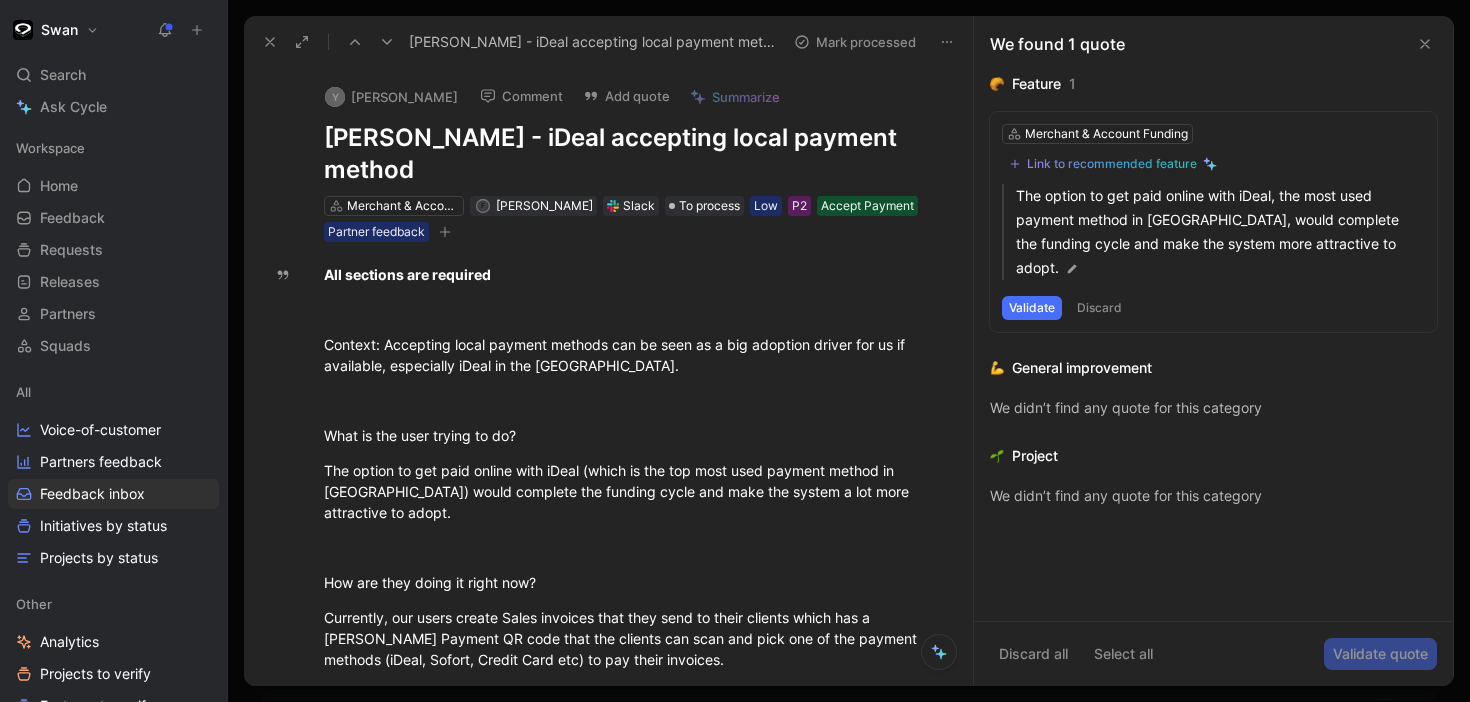 click on "Discard" at bounding box center (1099, 308) 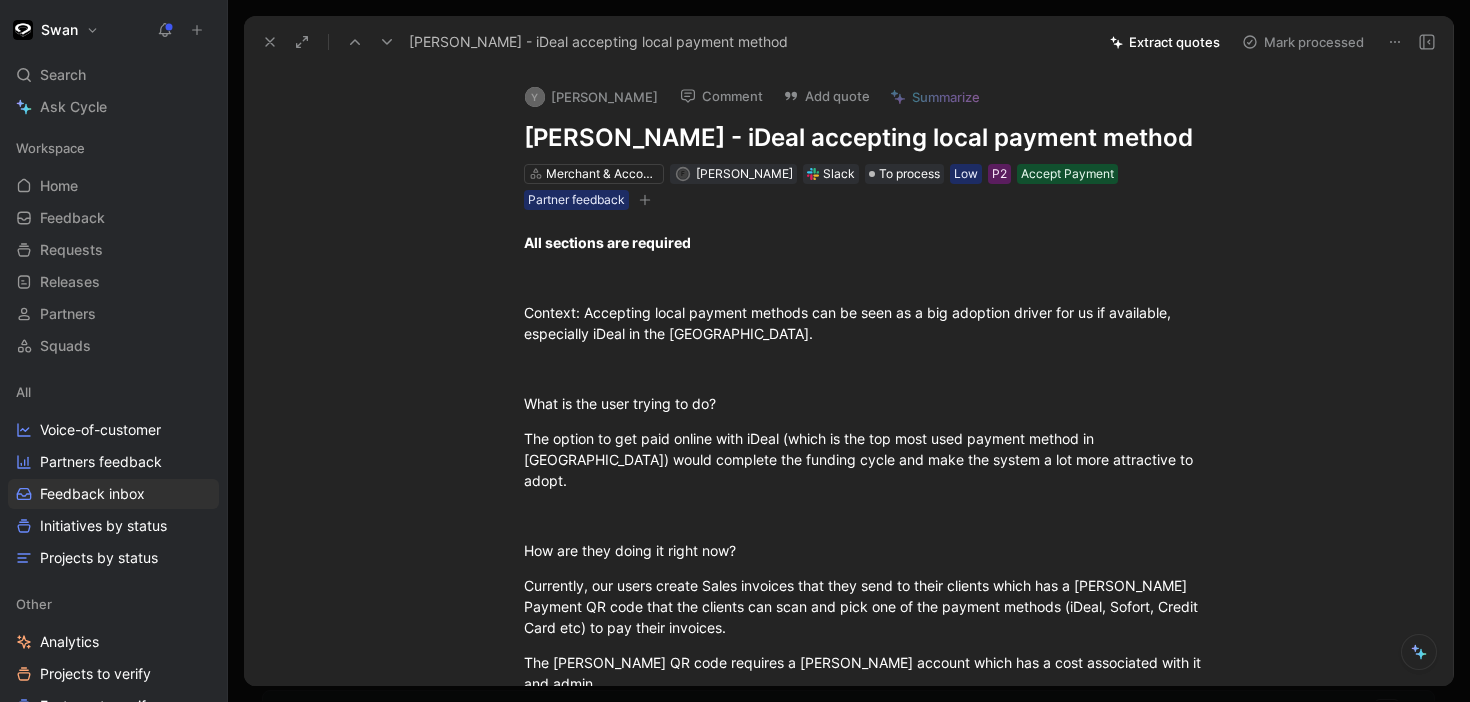 click on "Extract quotes" at bounding box center [1165, 42] 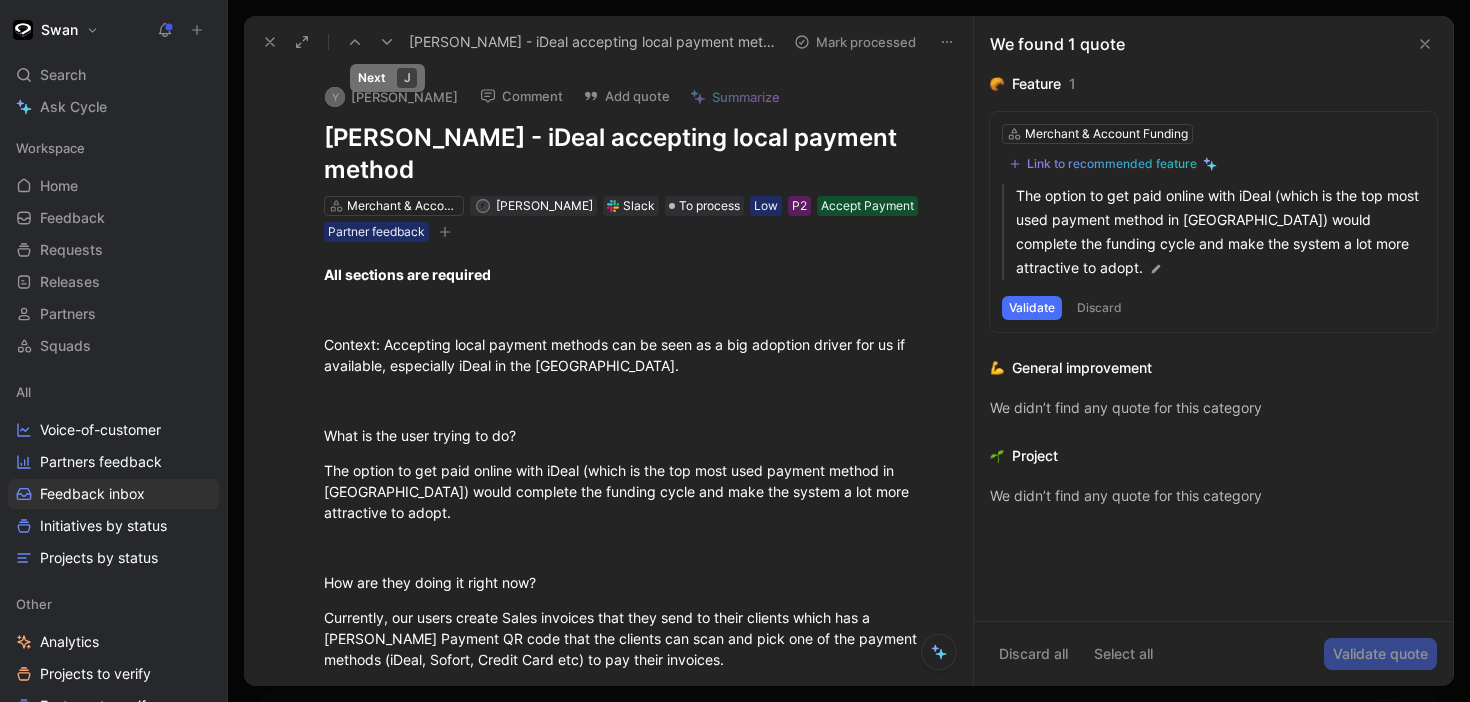 click 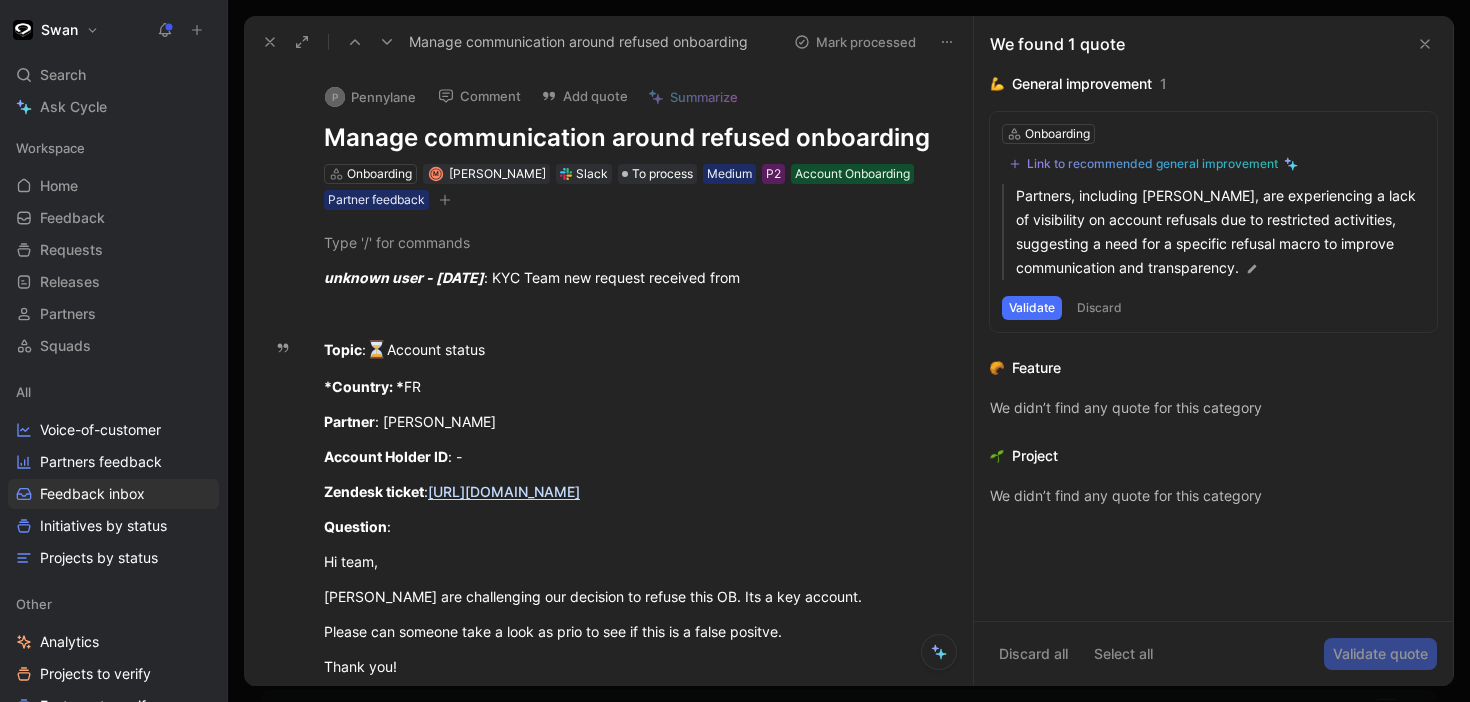 click on "Discard" at bounding box center [1099, 308] 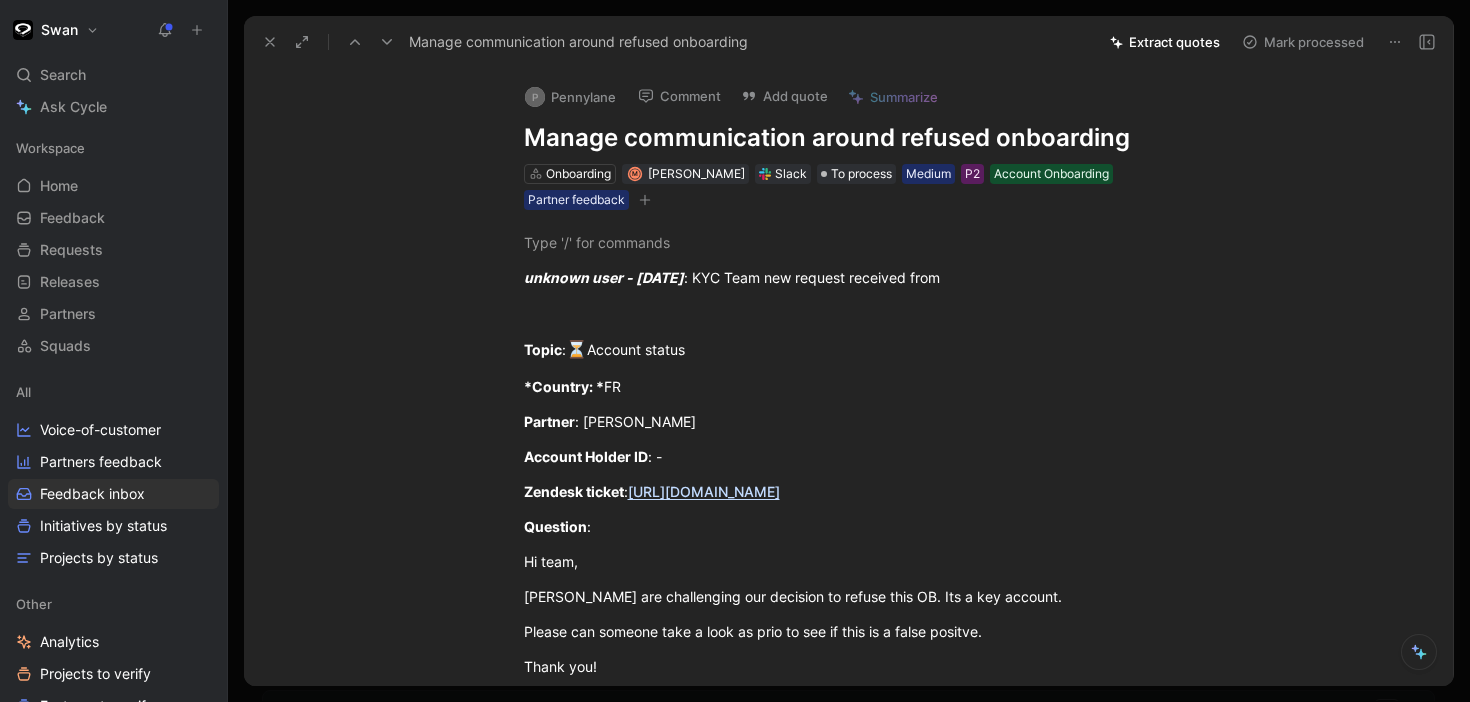 click on "Extract quotes" at bounding box center [1165, 42] 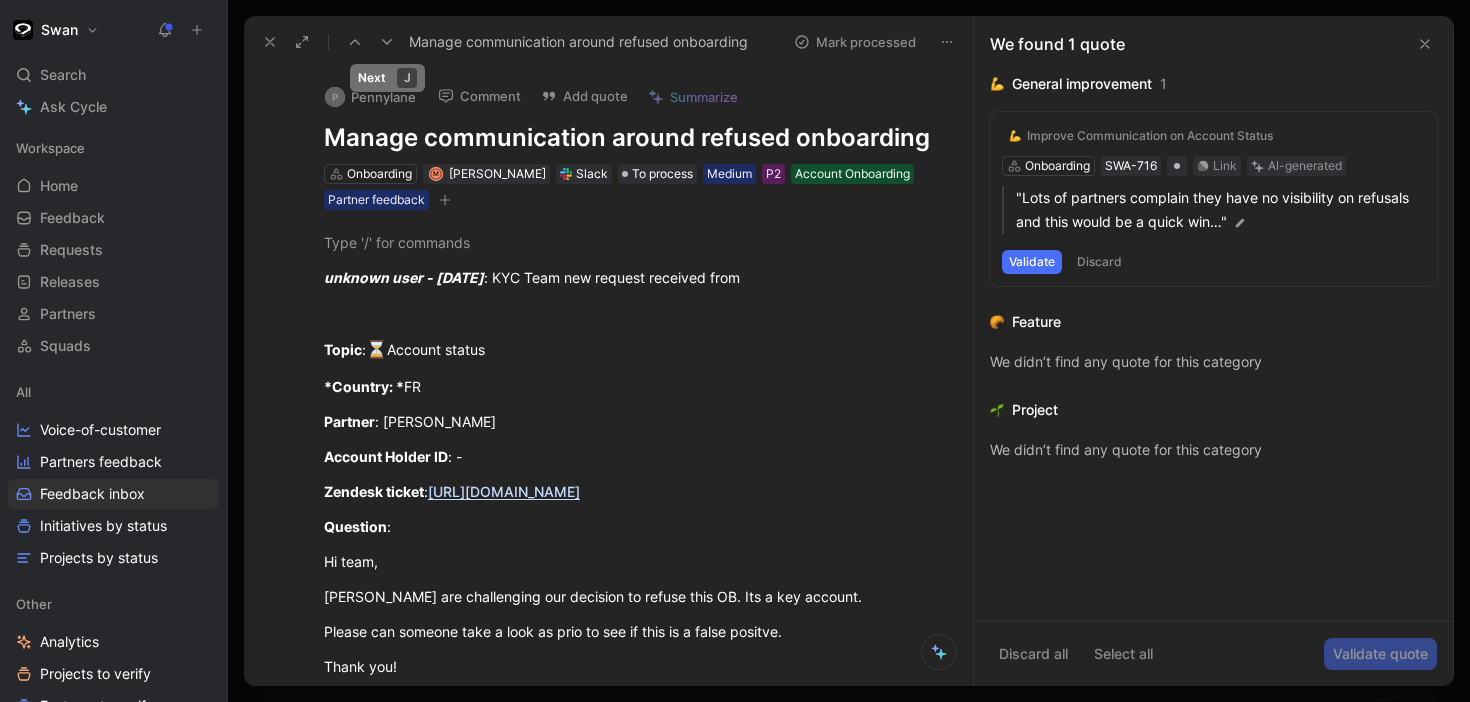 click 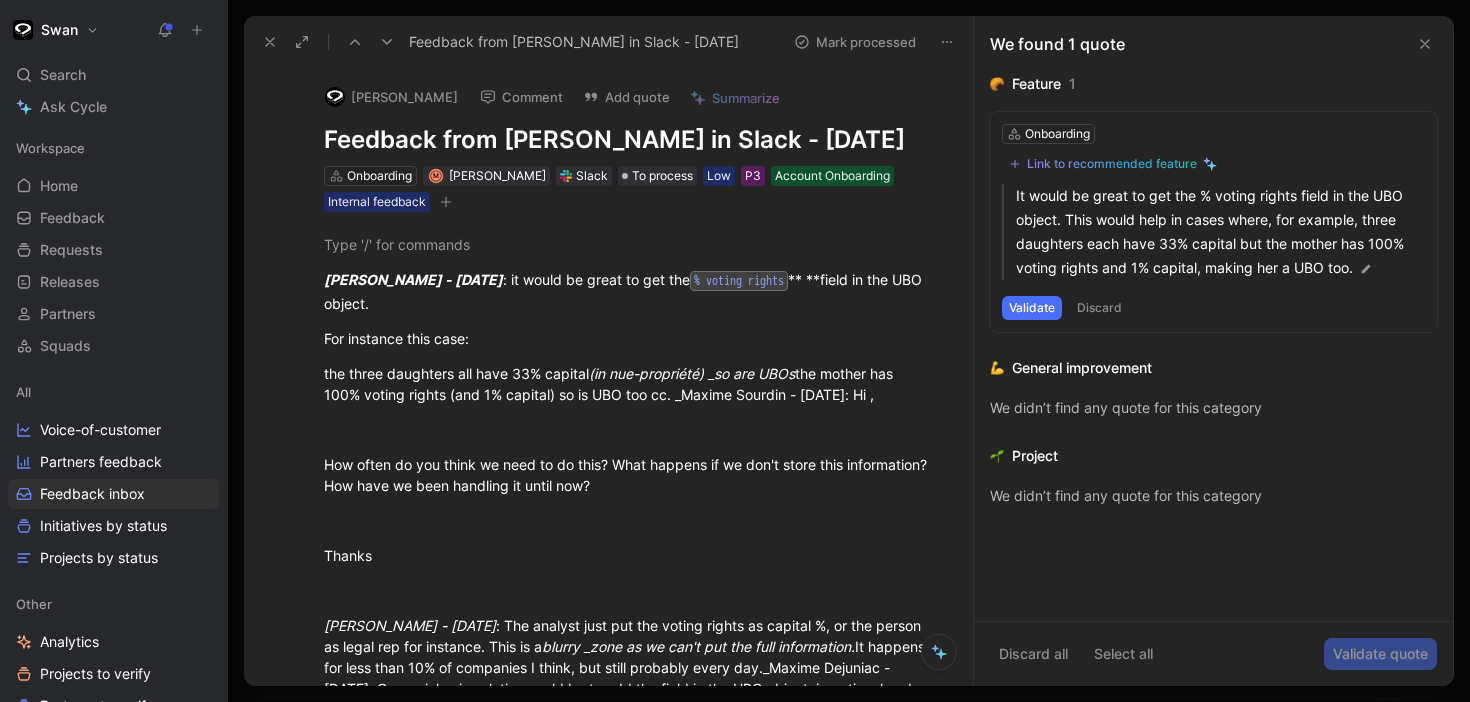 click on "Discard" at bounding box center (1099, 308) 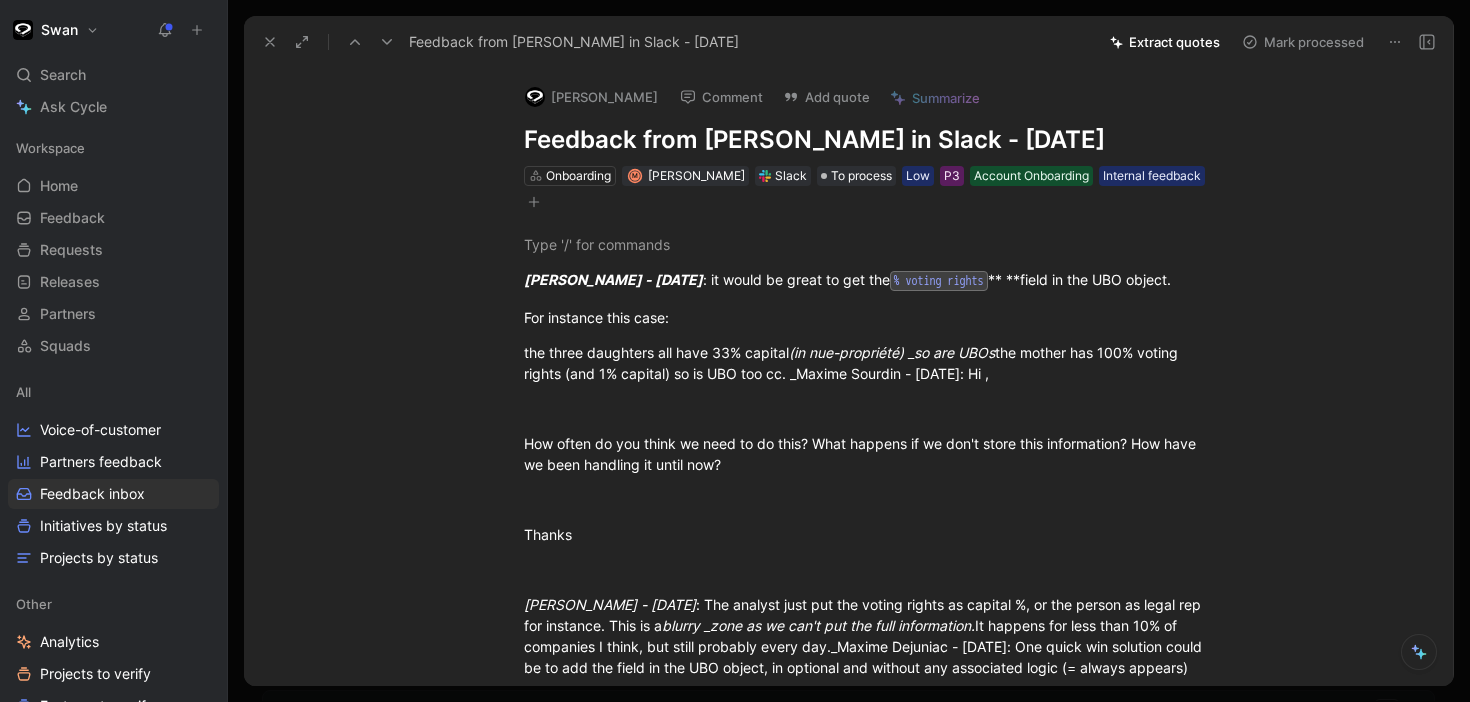 click on "Extract quotes" at bounding box center [1165, 42] 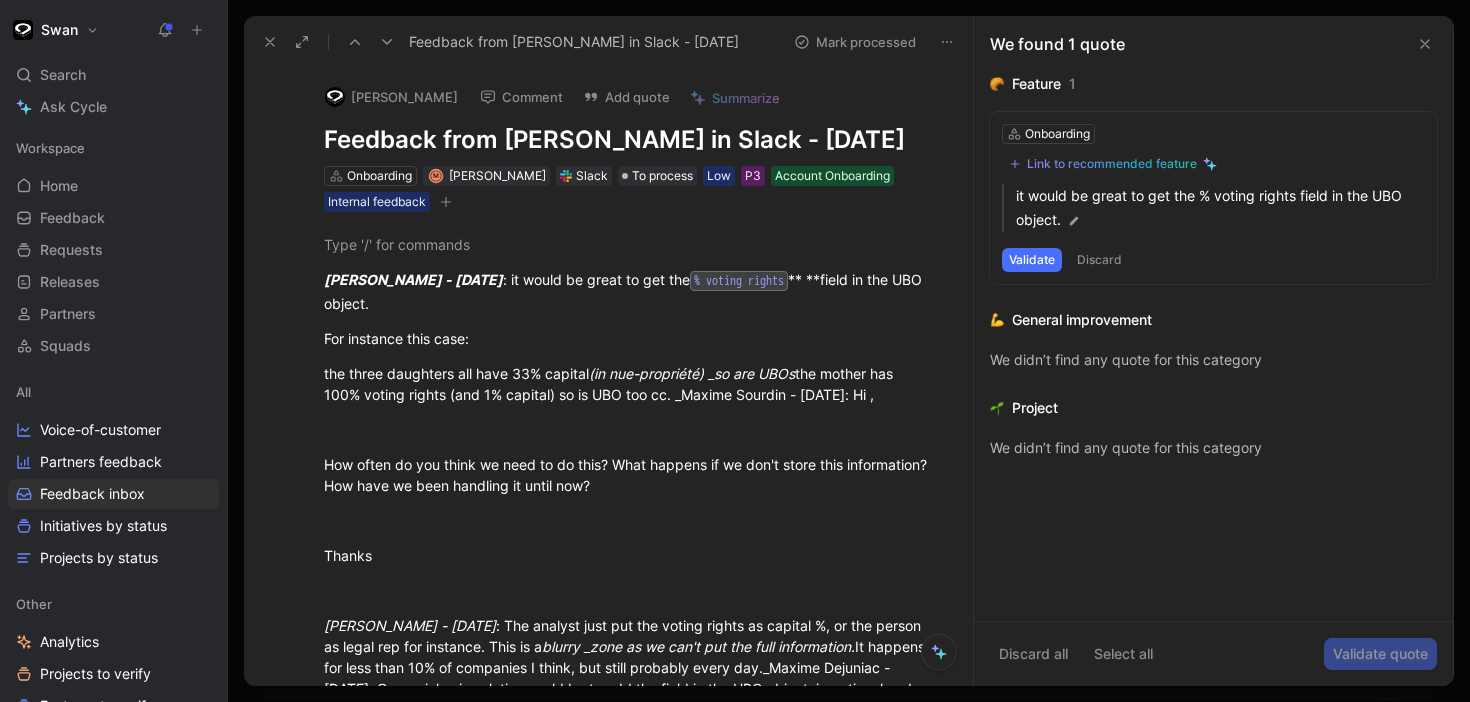 click 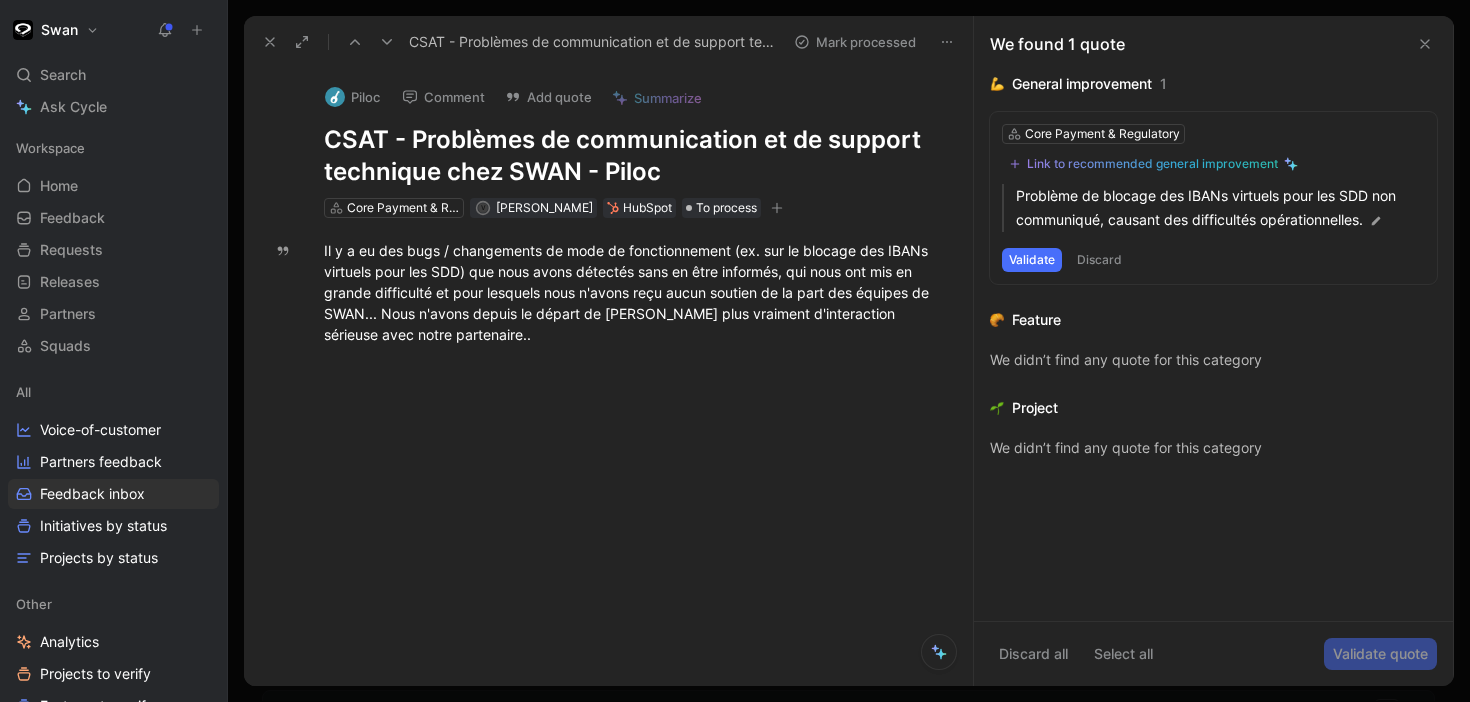 click on "Discard" at bounding box center (1099, 260) 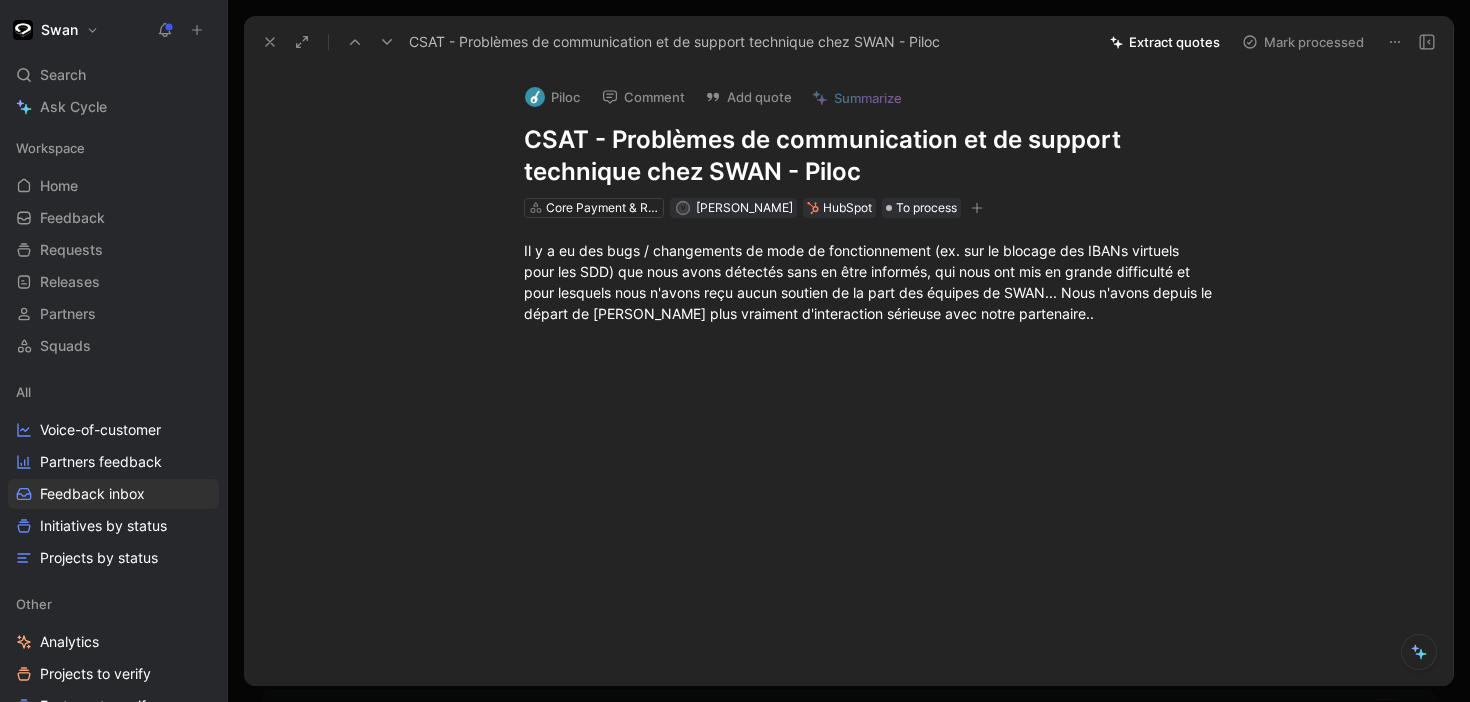 click on "Extract quotes" at bounding box center [1165, 42] 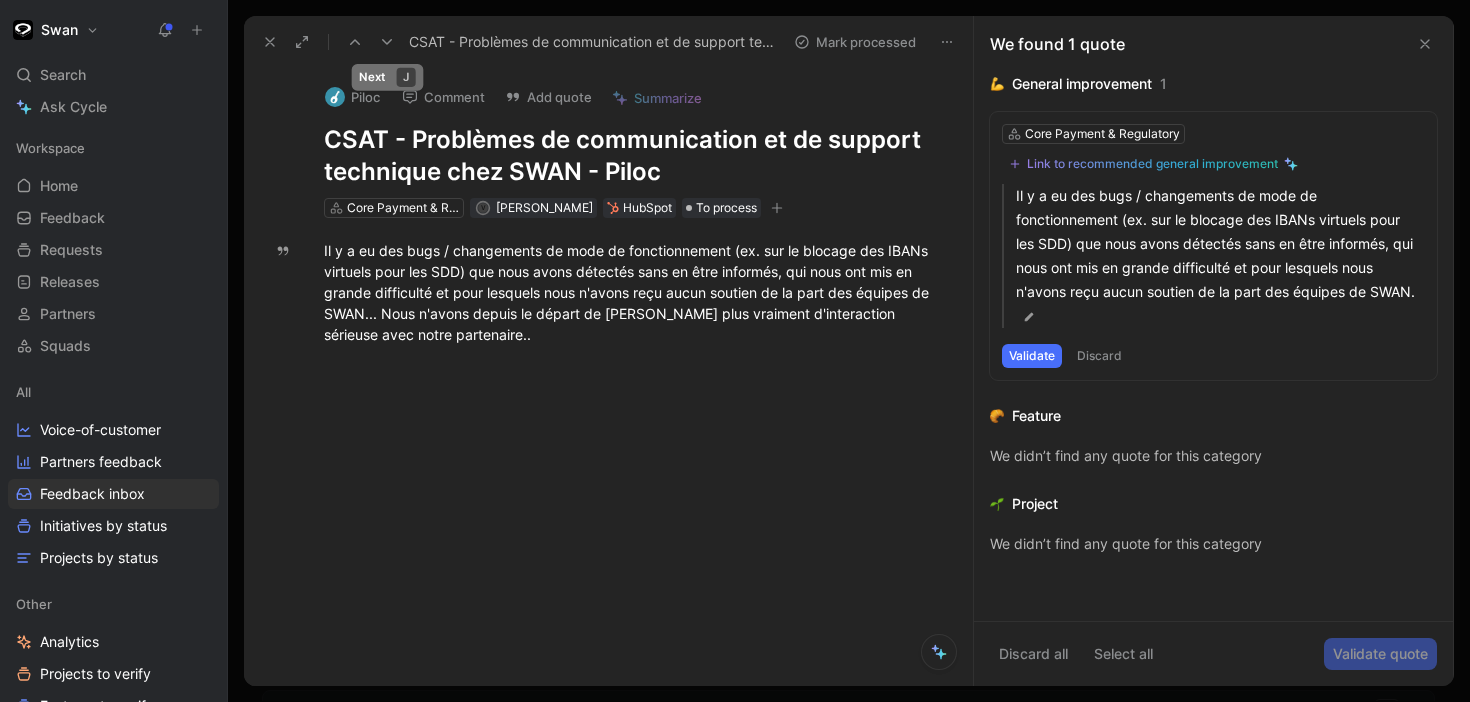click 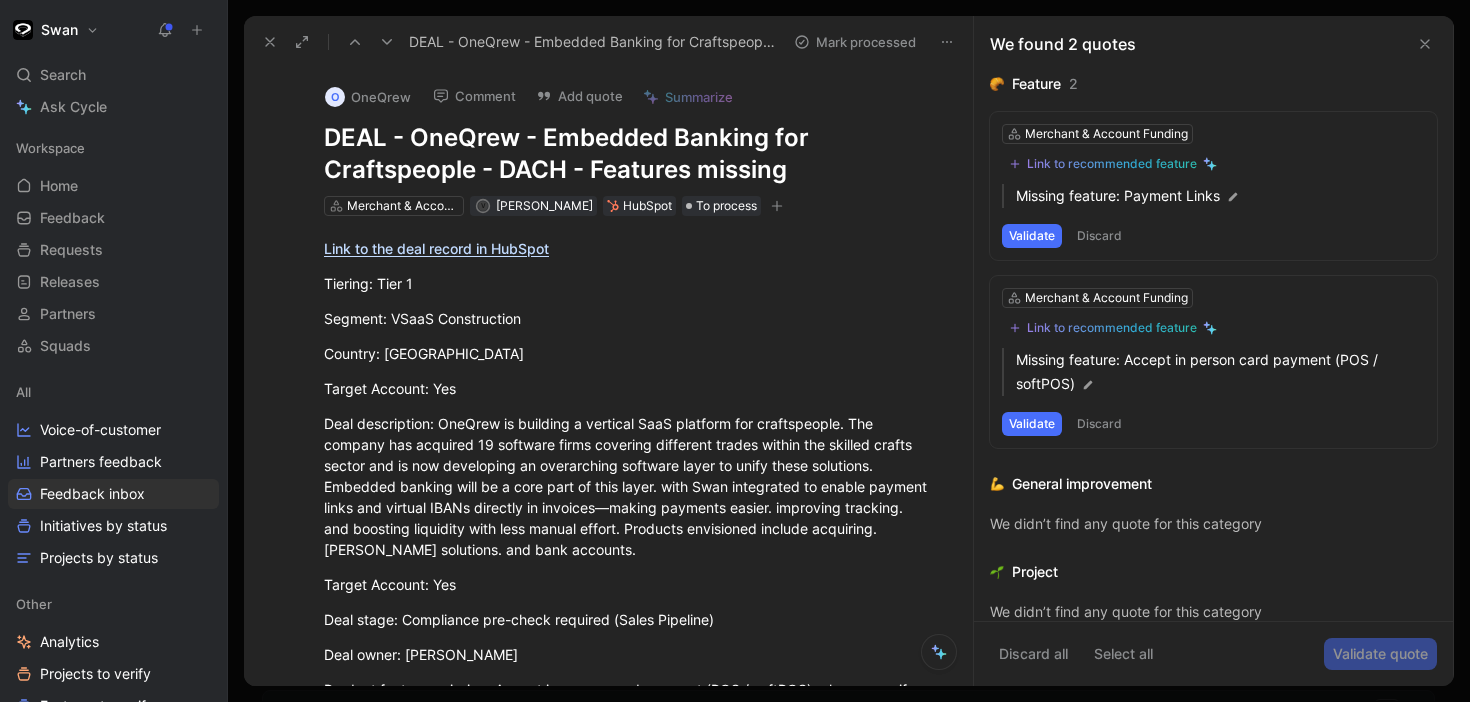 click 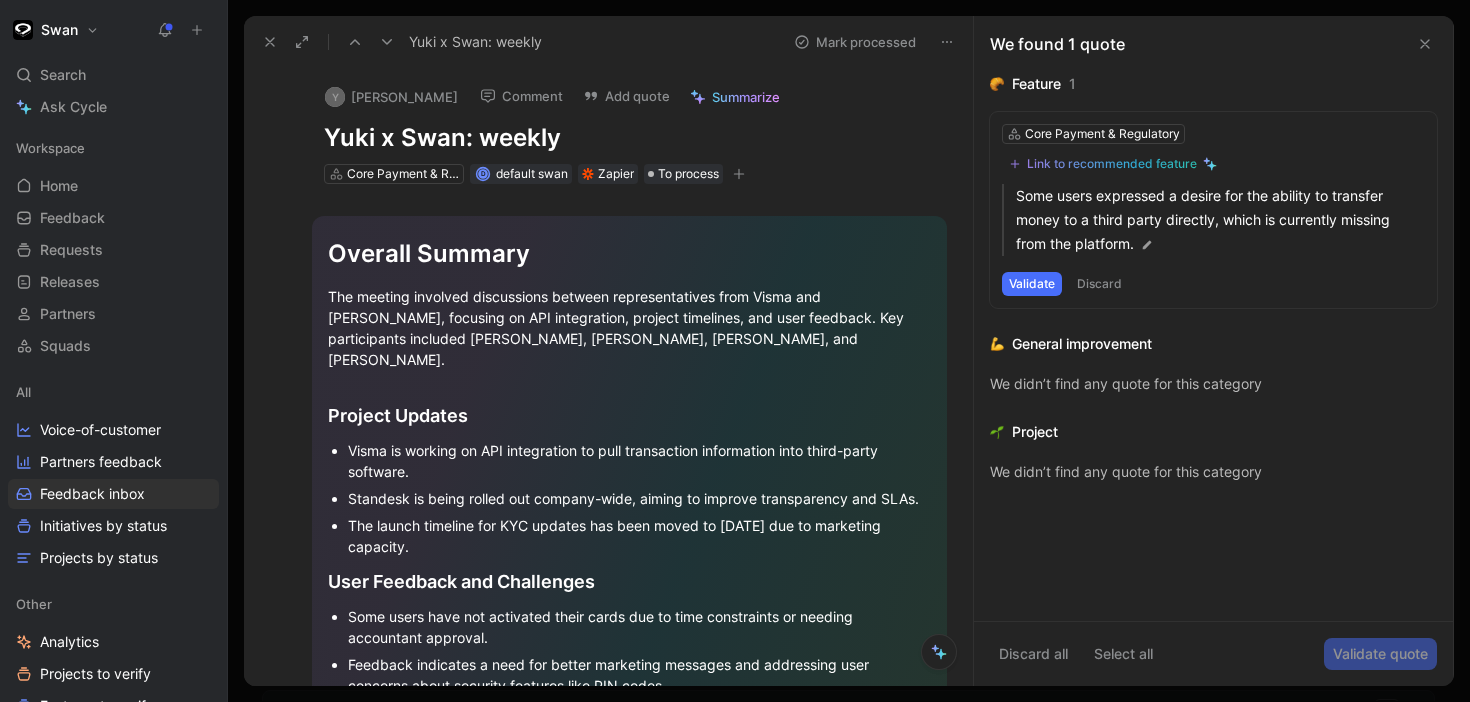 click on "Discard" at bounding box center [1099, 284] 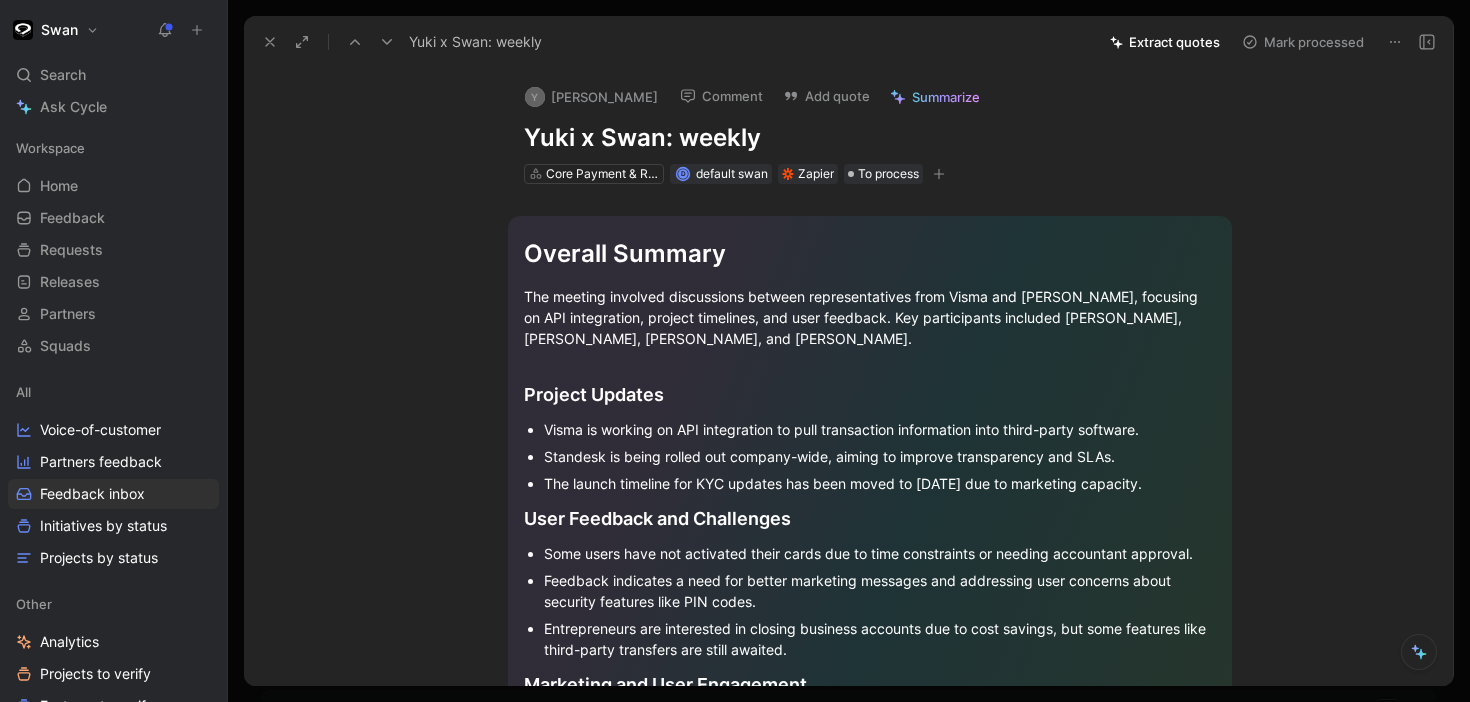 click on "Extract quotes" at bounding box center [1165, 42] 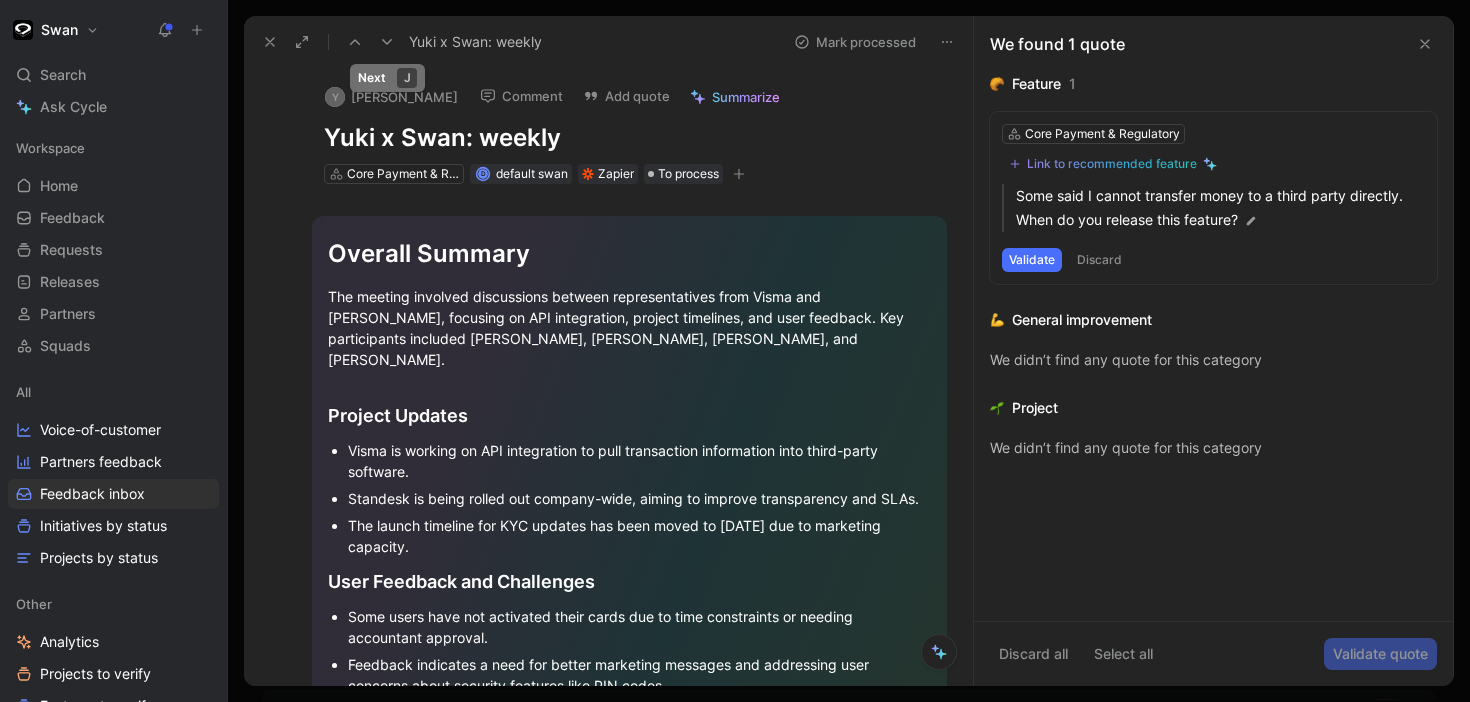 click 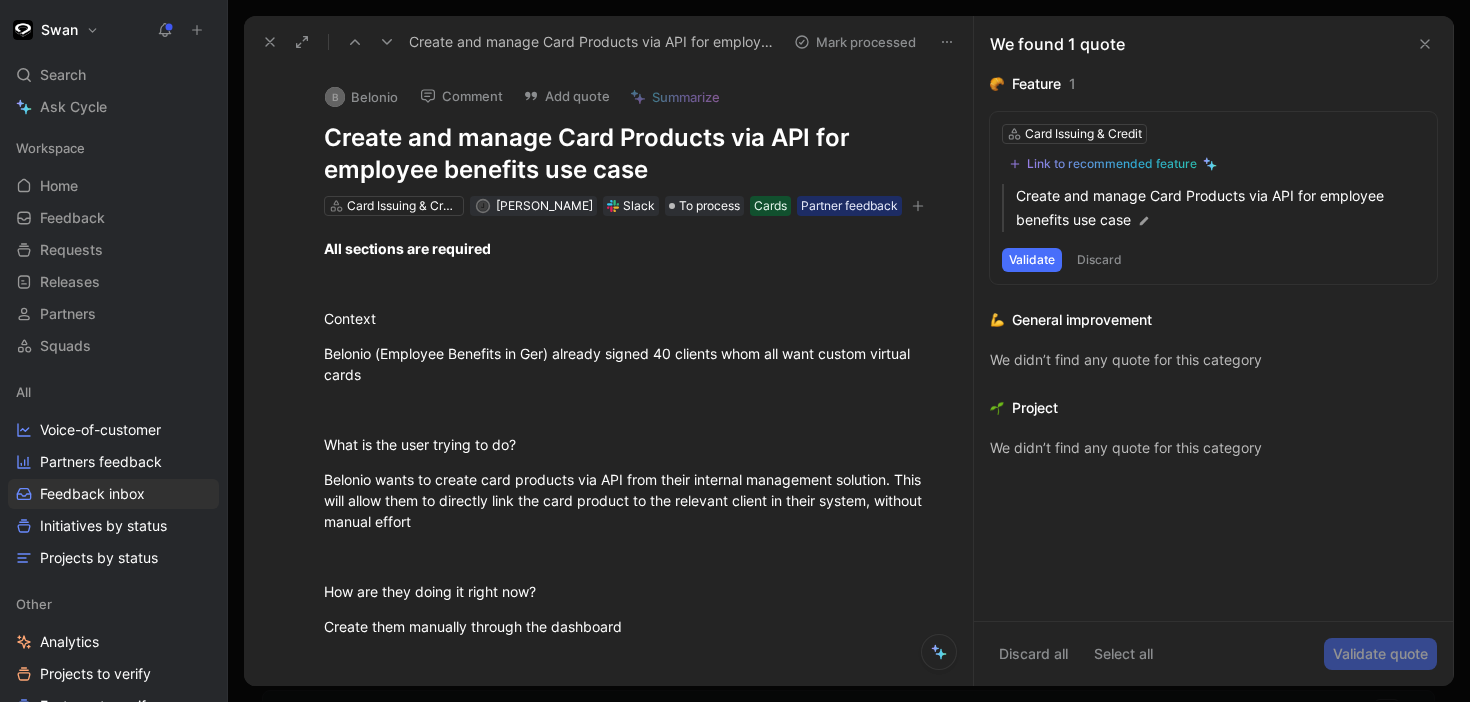 click on "Discard" at bounding box center (1099, 260) 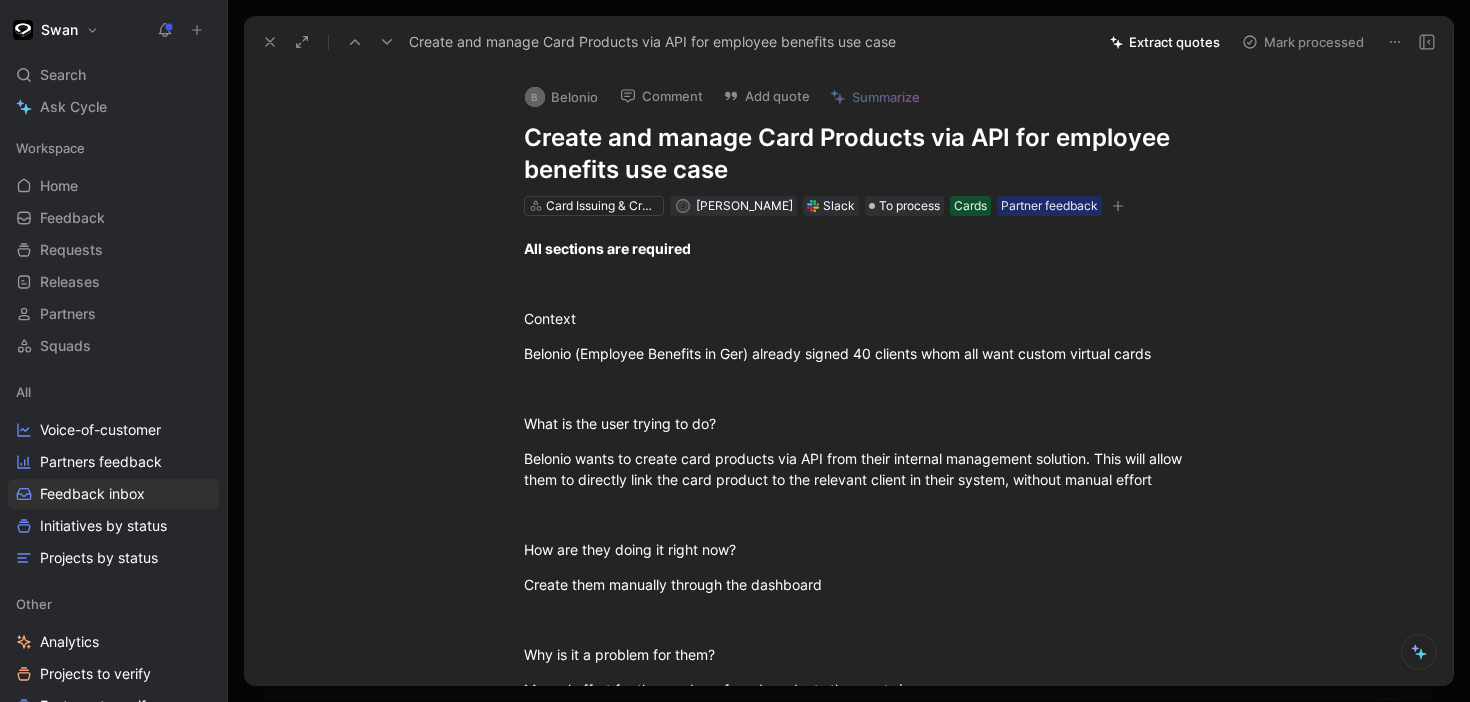click on "Extract quotes" at bounding box center (1165, 42) 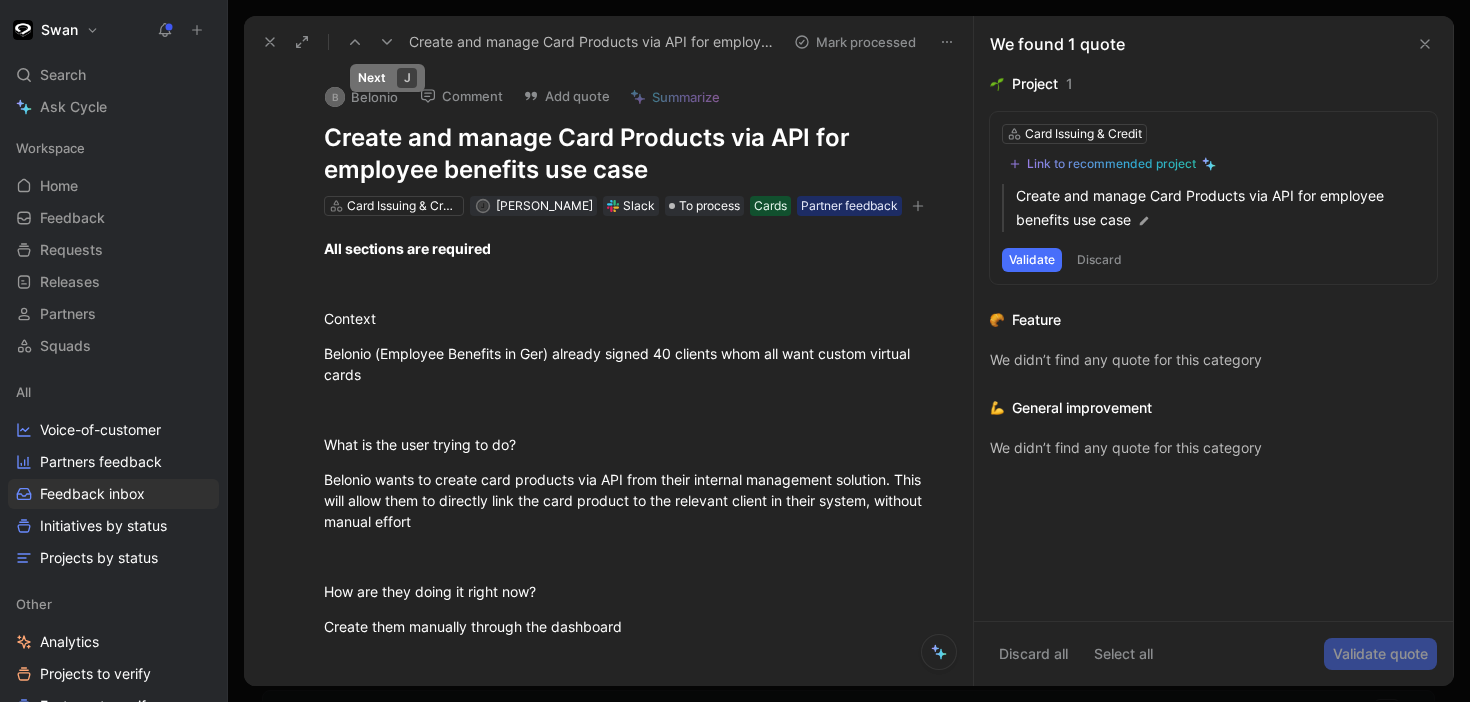 click 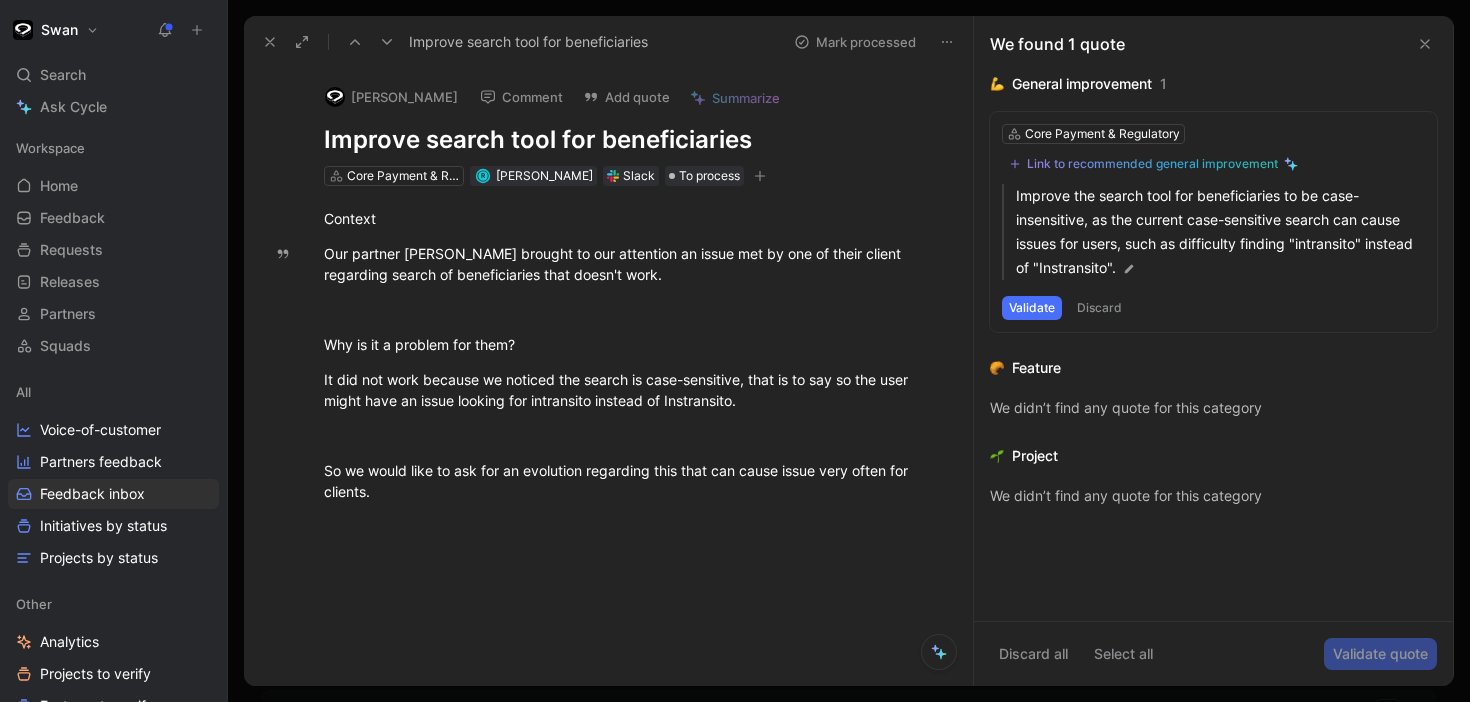 click on "Discard" at bounding box center [1099, 308] 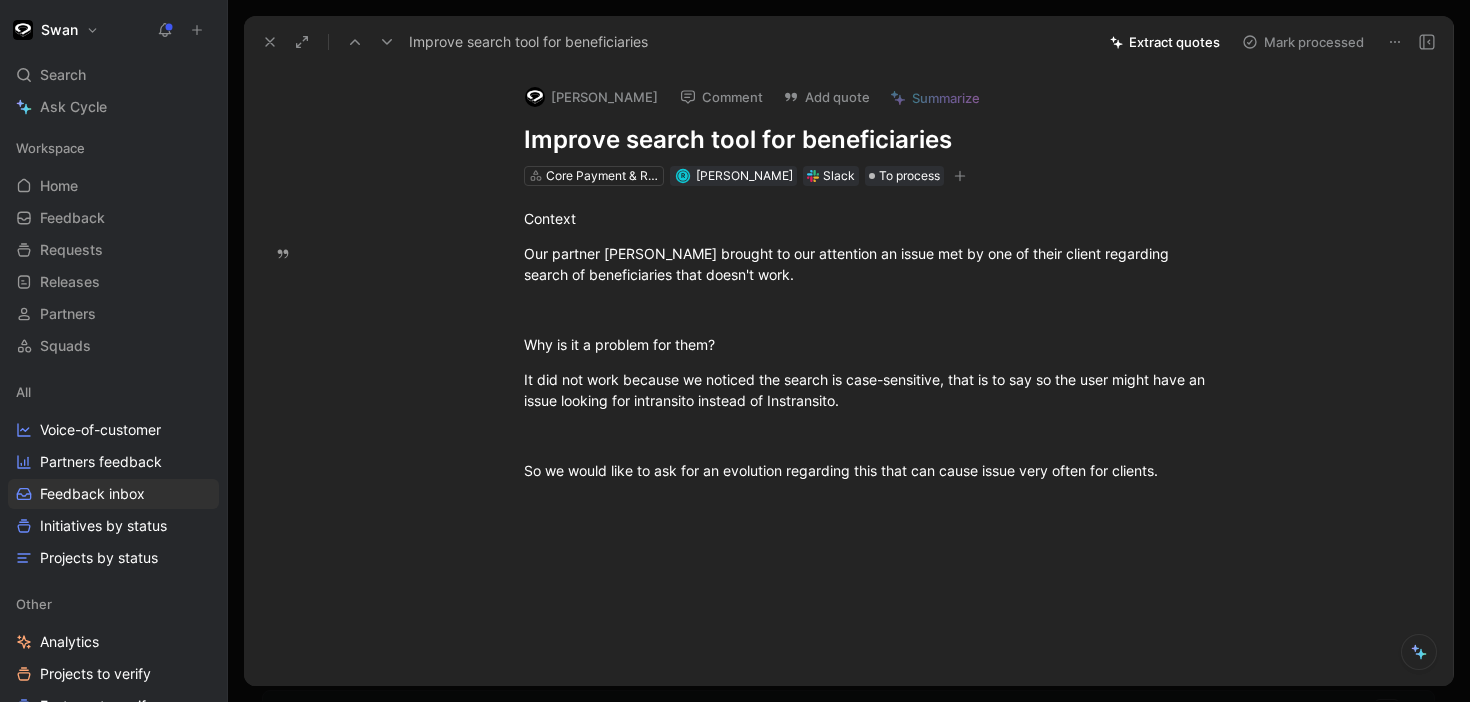 click on "Extract quotes" at bounding box center (1165, 42) 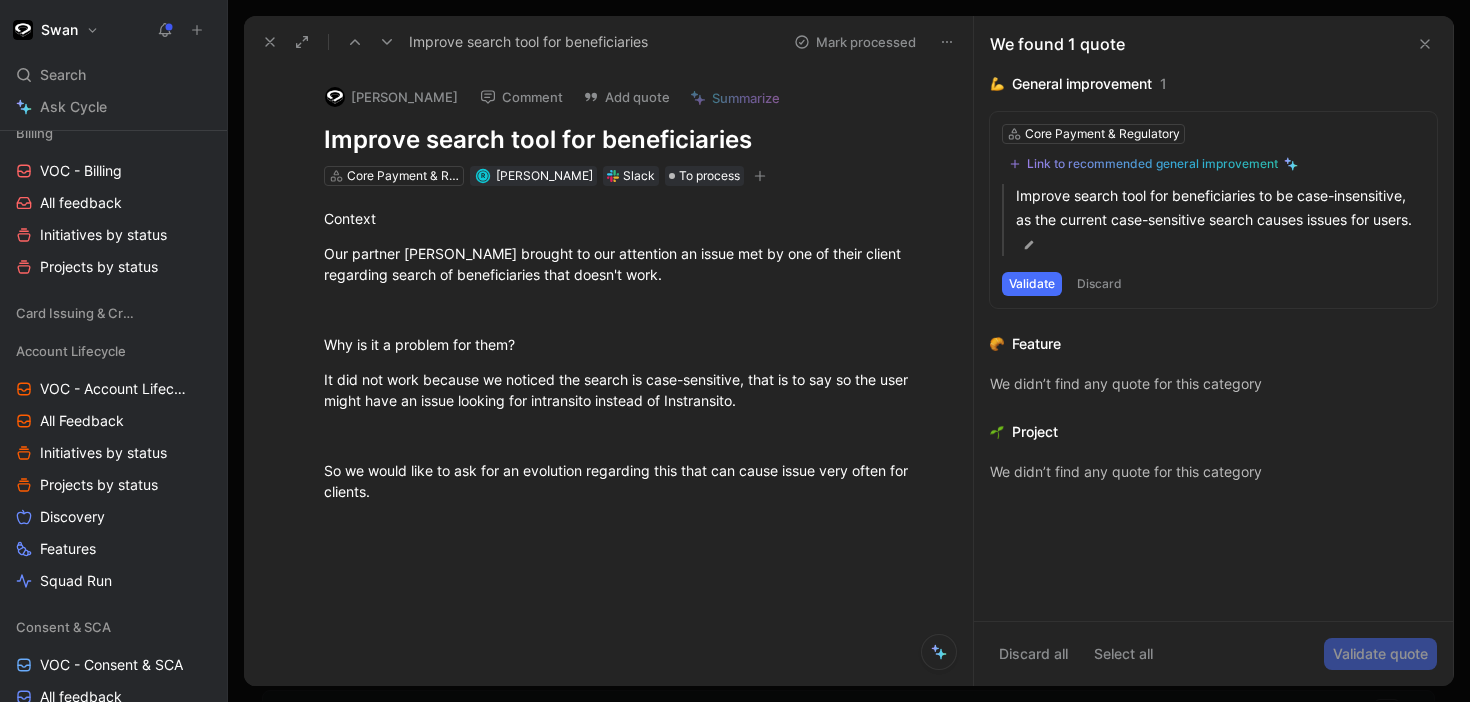 scroll, scrollTop: 734, scrollLeft: 0, axis: vertical 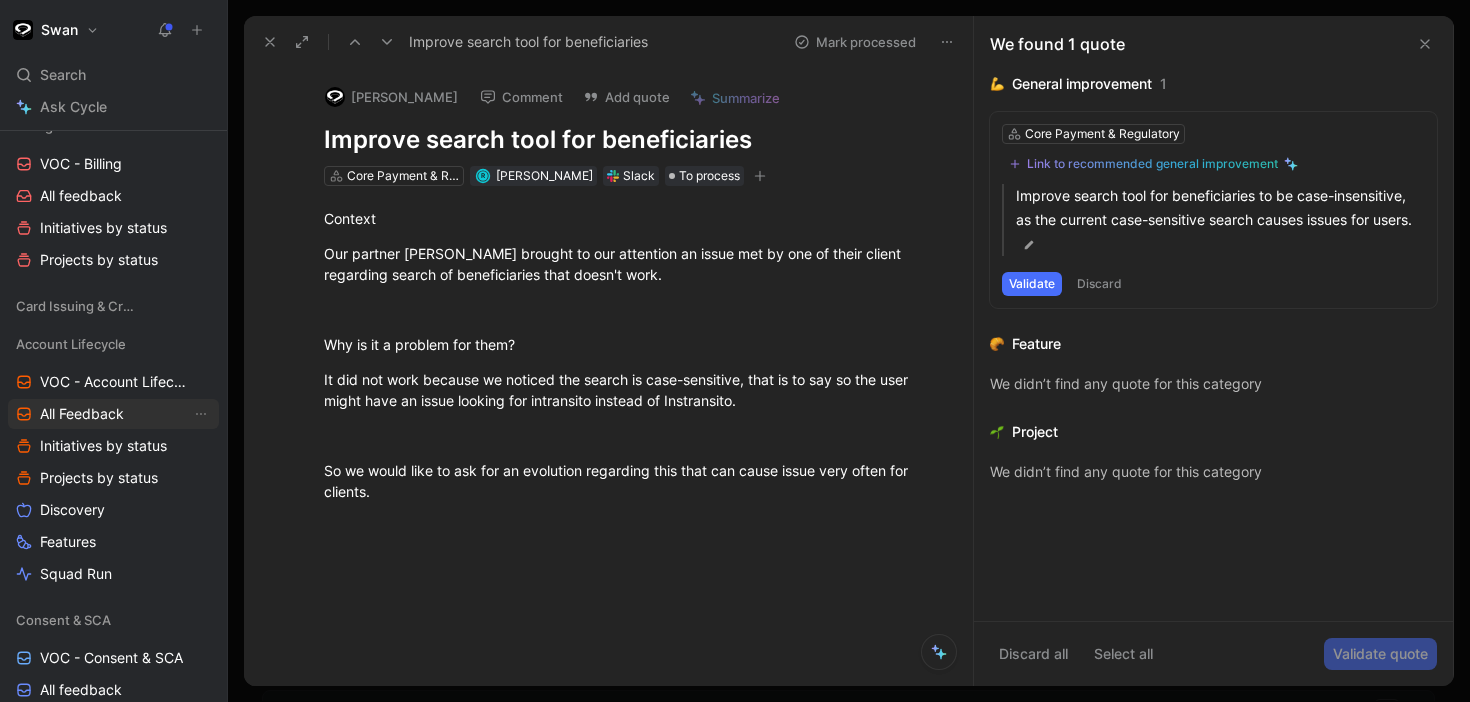 click on "All Feedback" at bounding box center (82, 414) 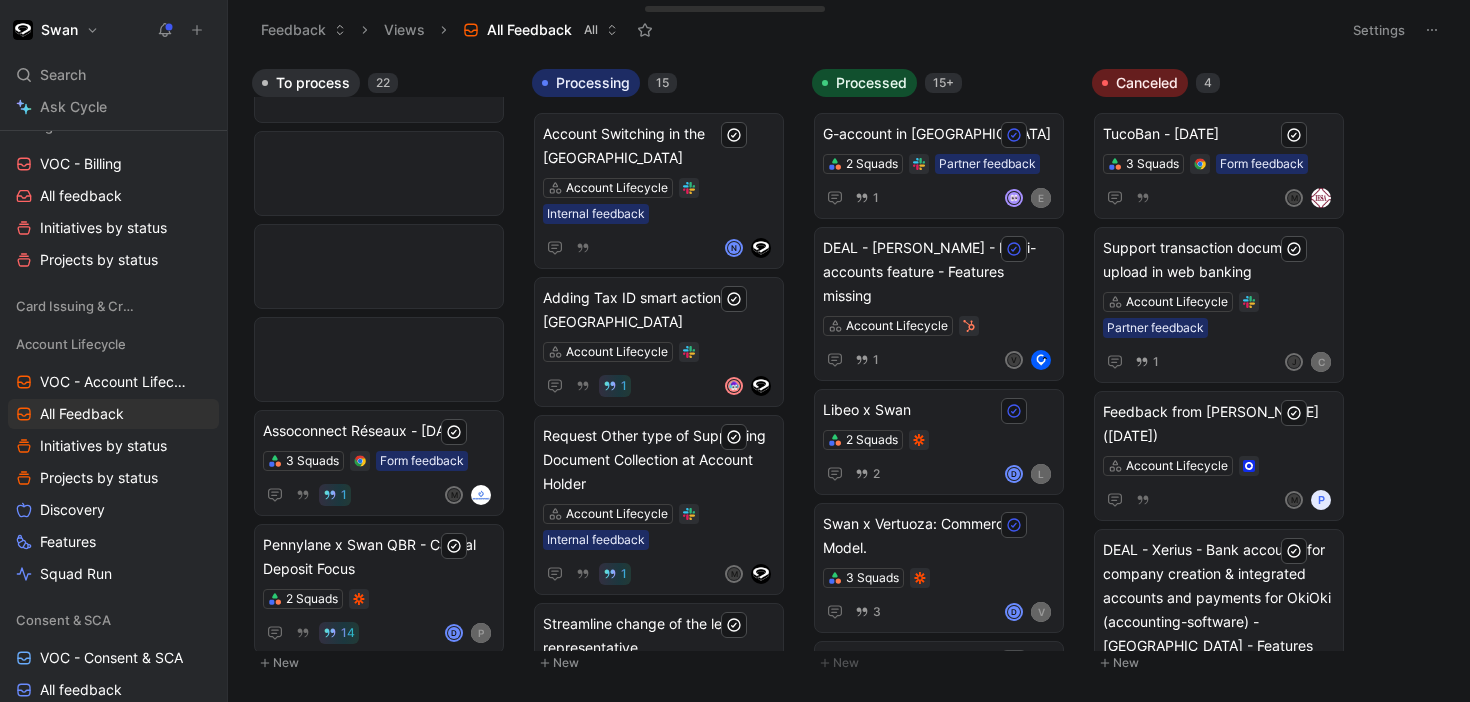 scroll, scrollTop: 0, scrollLeft: 0, axis: both 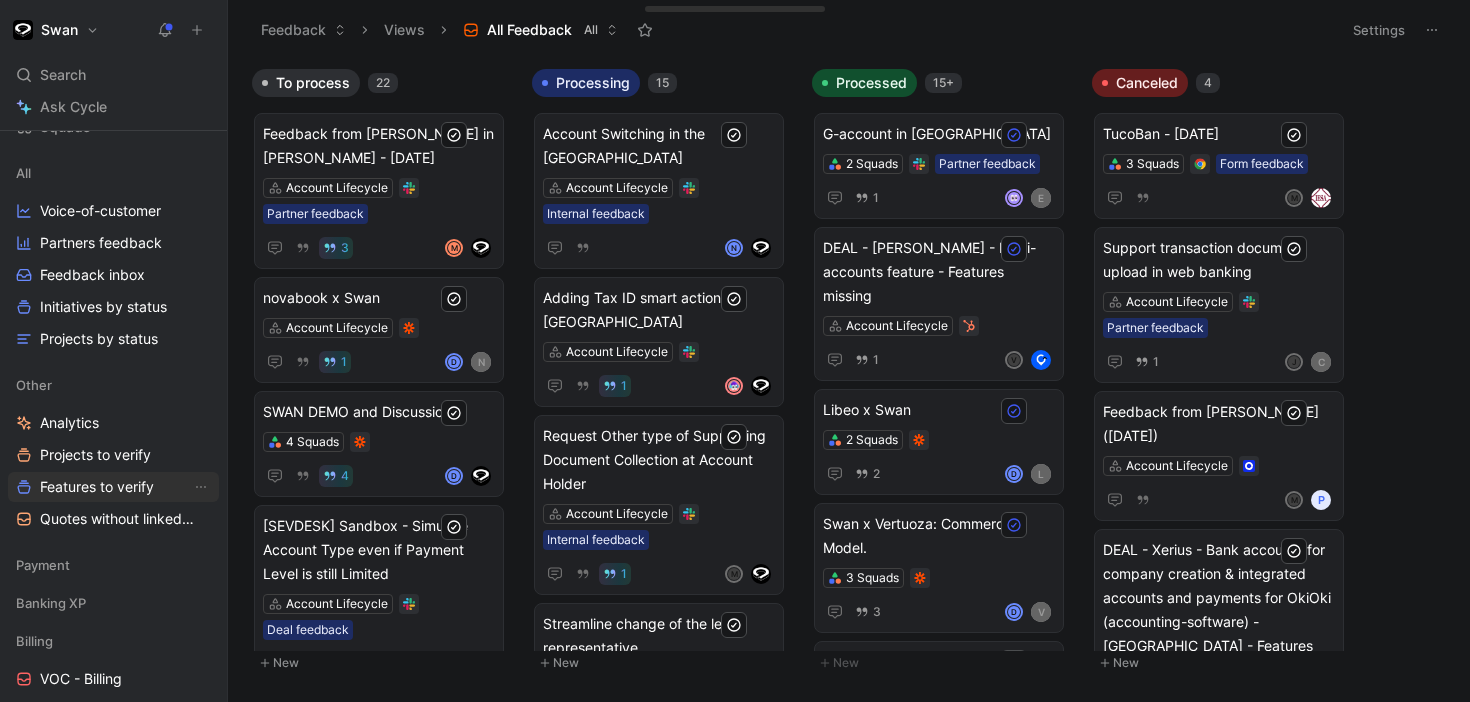 click on "Features to verify" at bounding box center (97, 487) 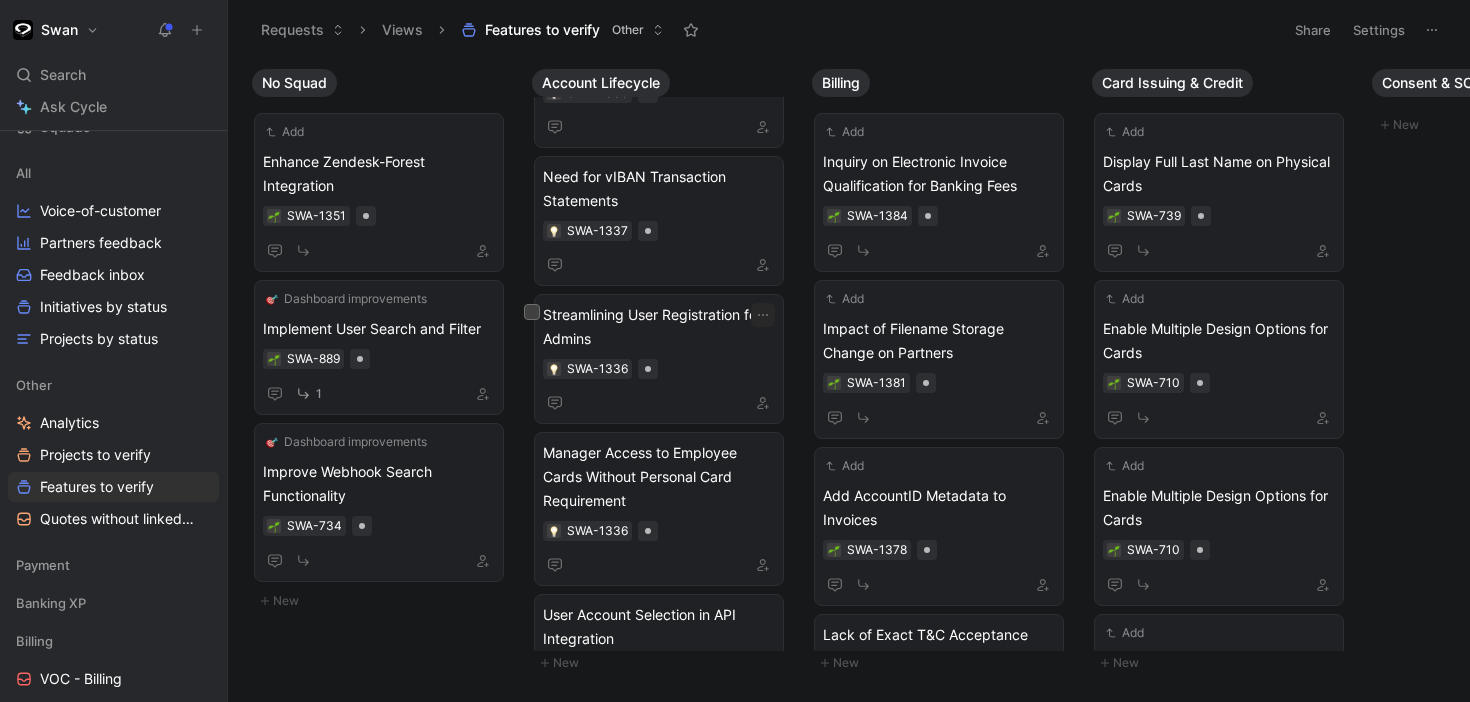 scroll, scrollTop: 841, scrollLeft: 0, axis: vertical 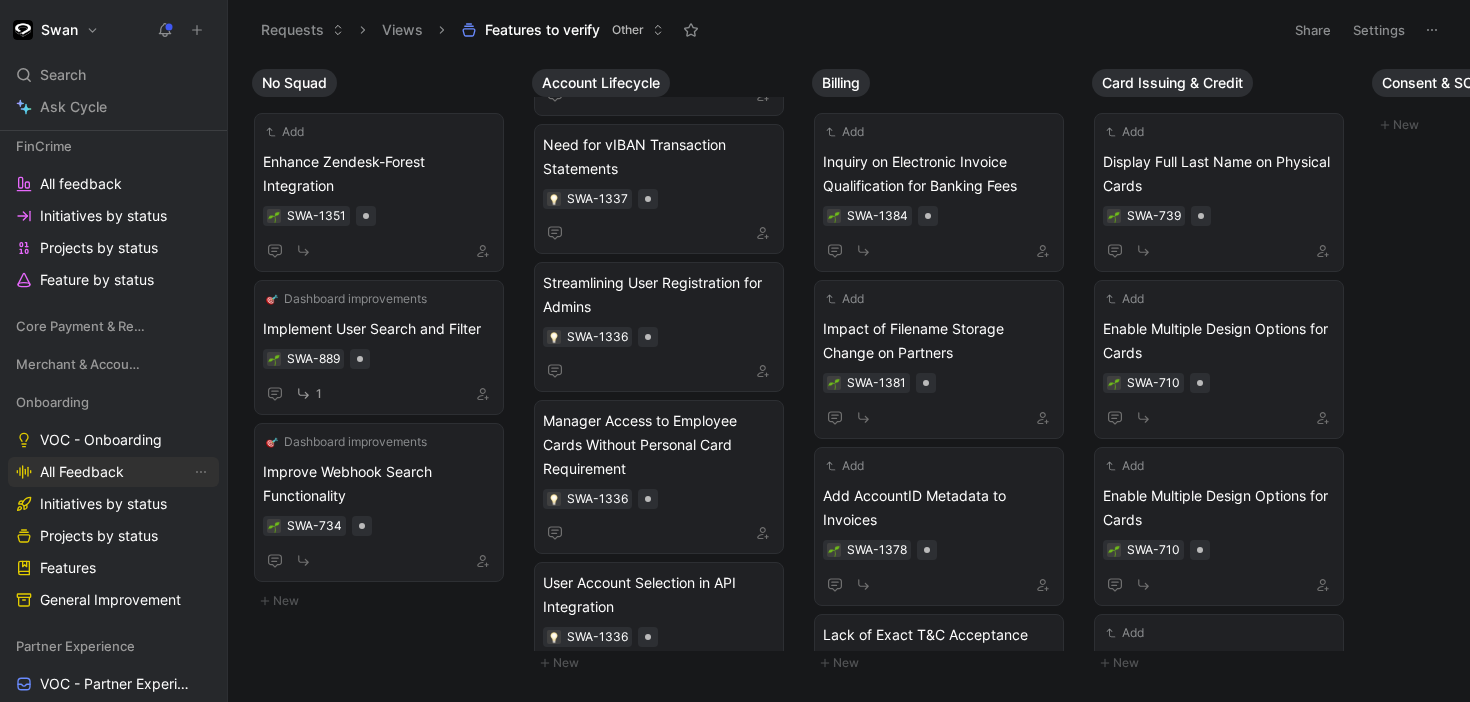 click on "All Feedback" at bounding box center (82, 472) 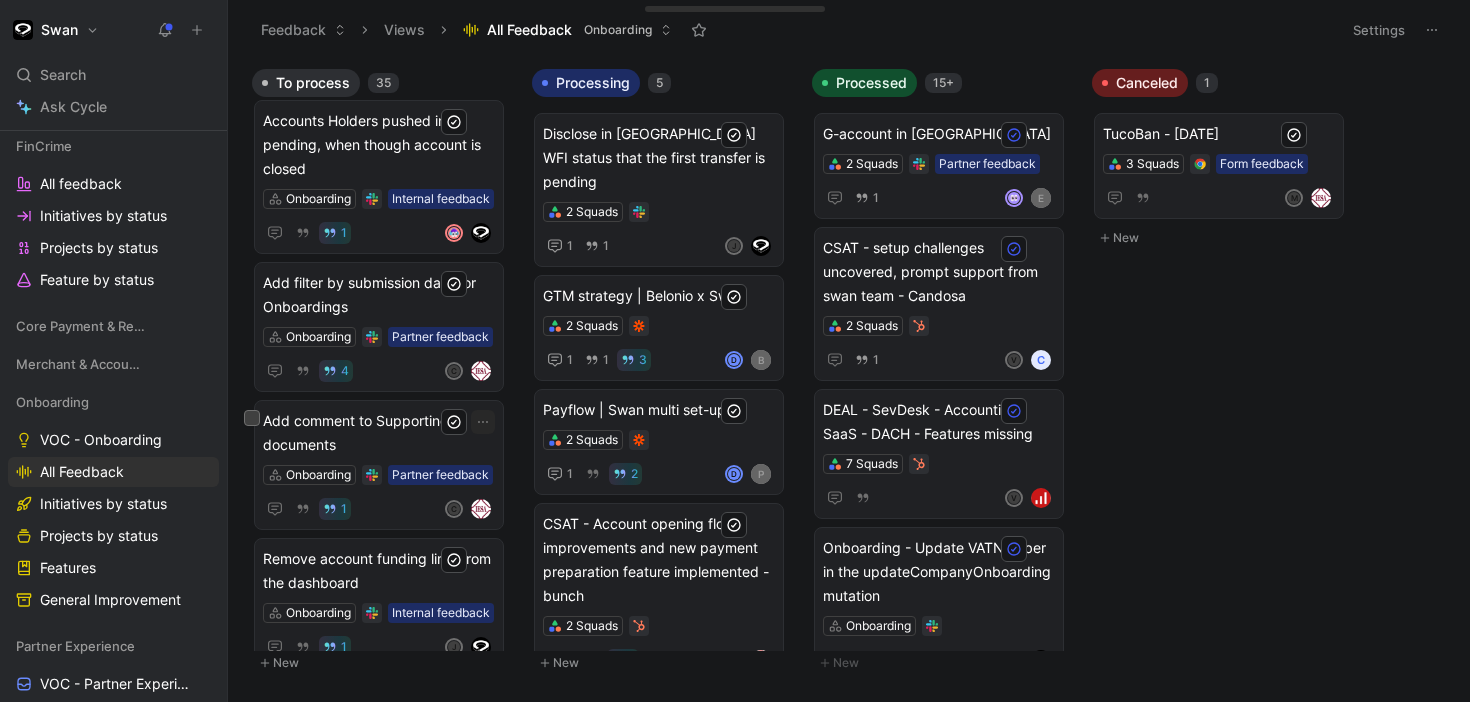 scroll, scrollTop: 3631, scrollLeft: 0, axis: vertical 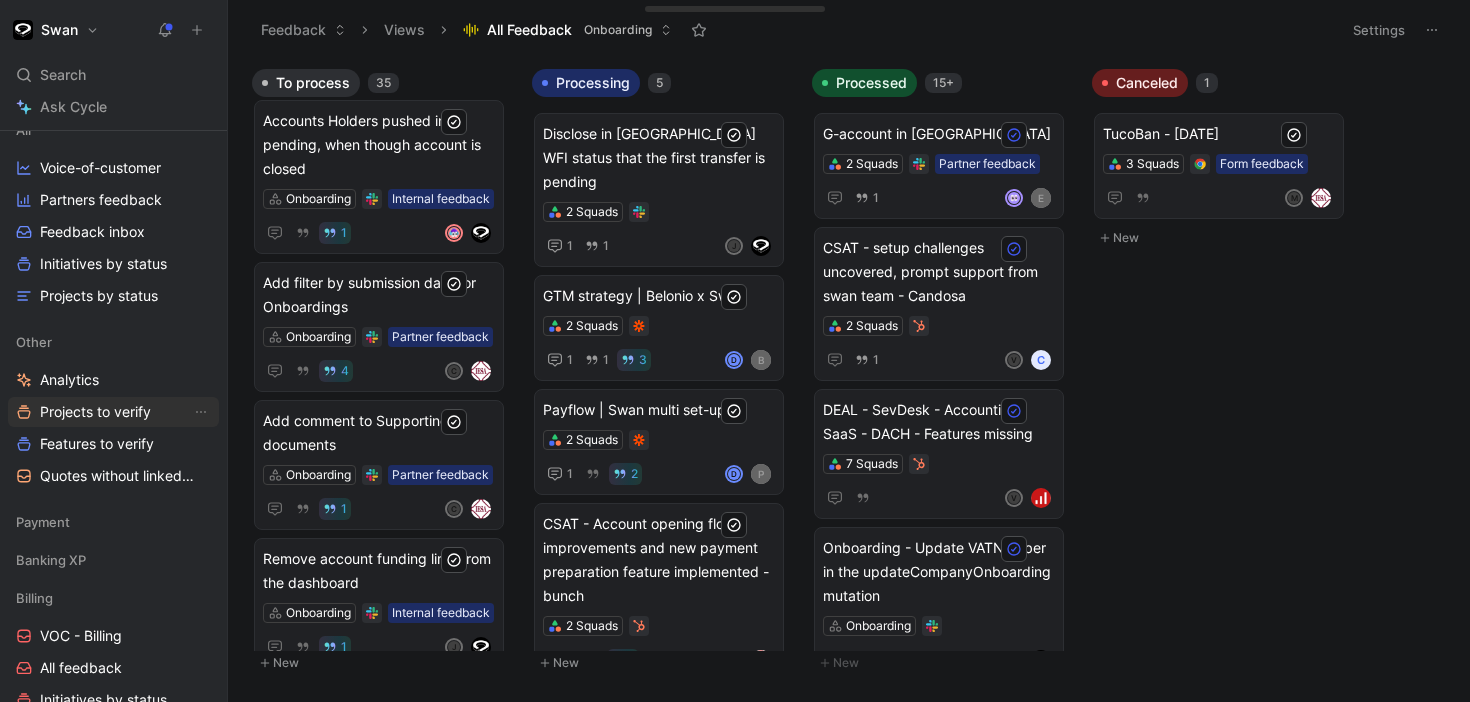 click on "Projects to verify" at bounding box center (95, 412) 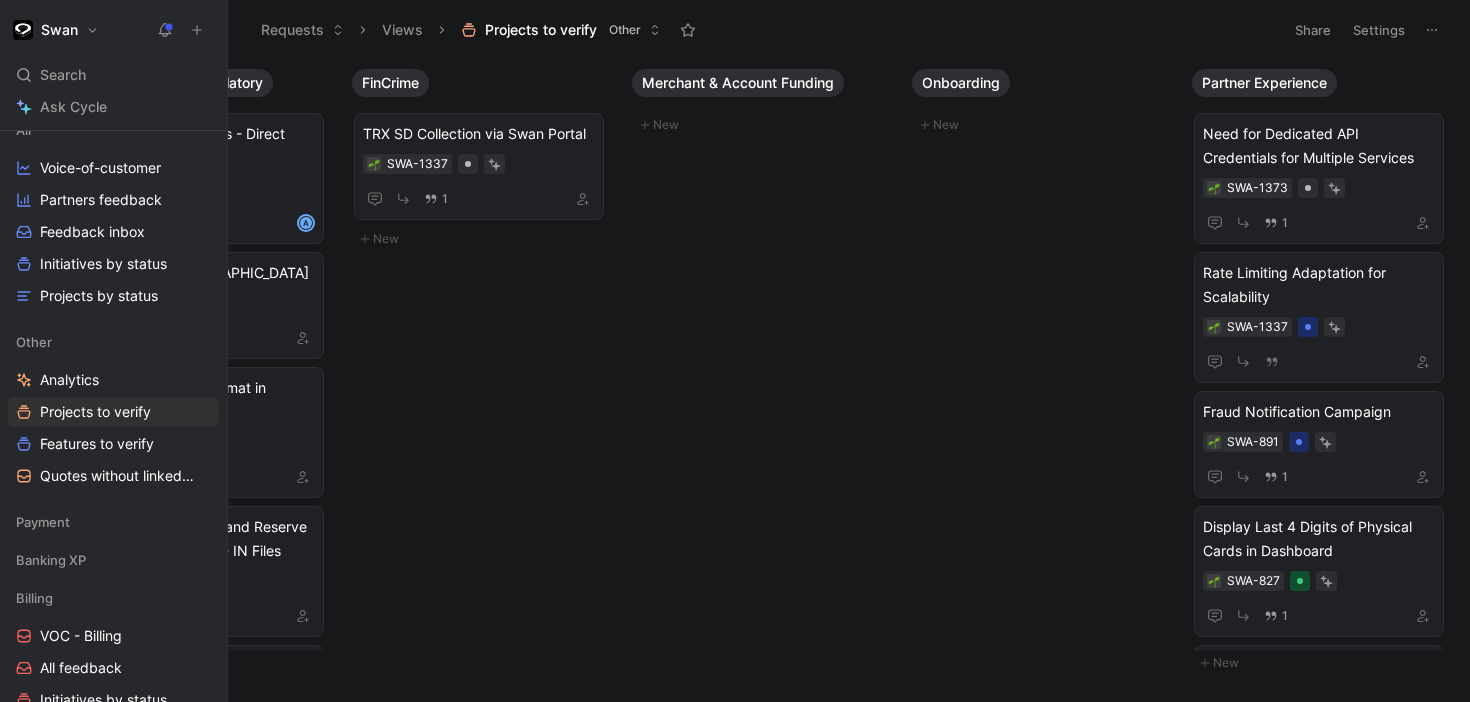 scroll, scrollTop: 0, scrollLeft: 1315, axis: horizontal 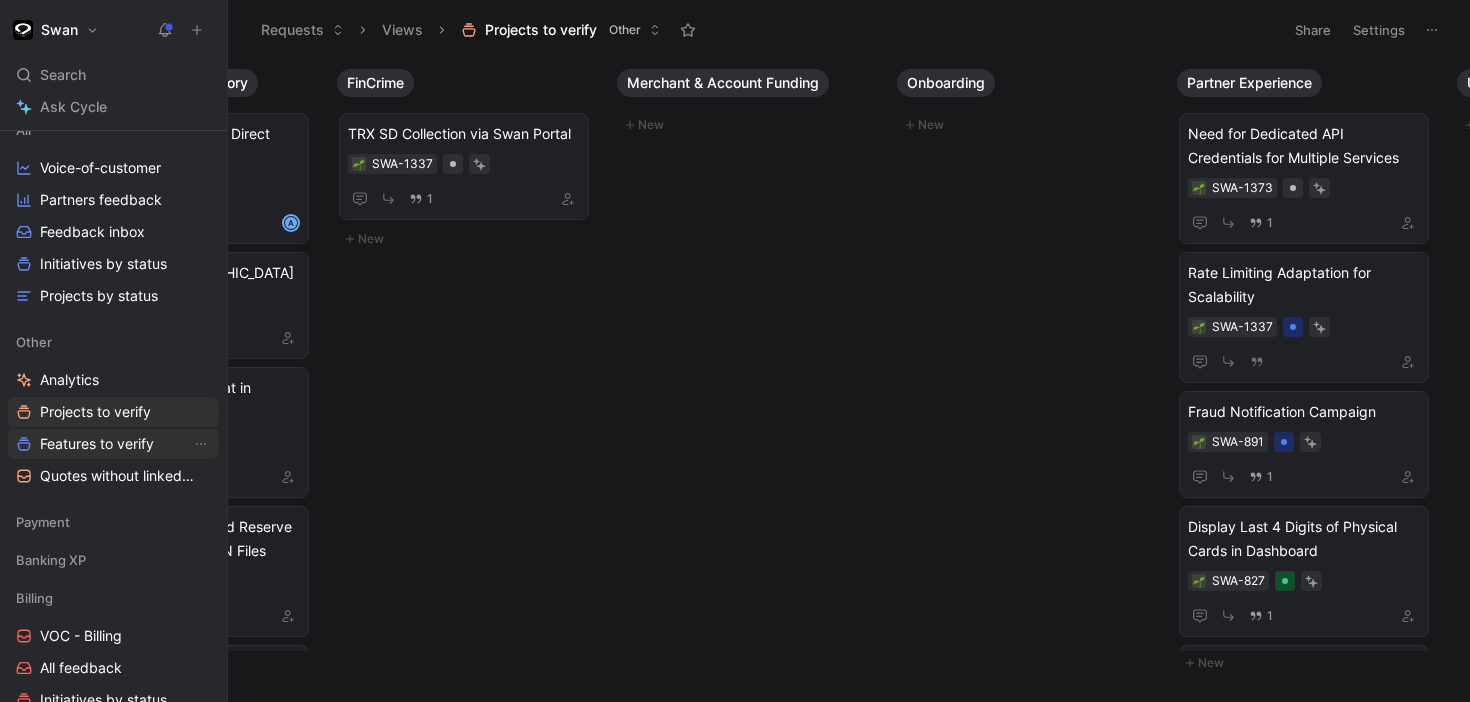 click on "Features to verify" at bounding box center (97, 444) 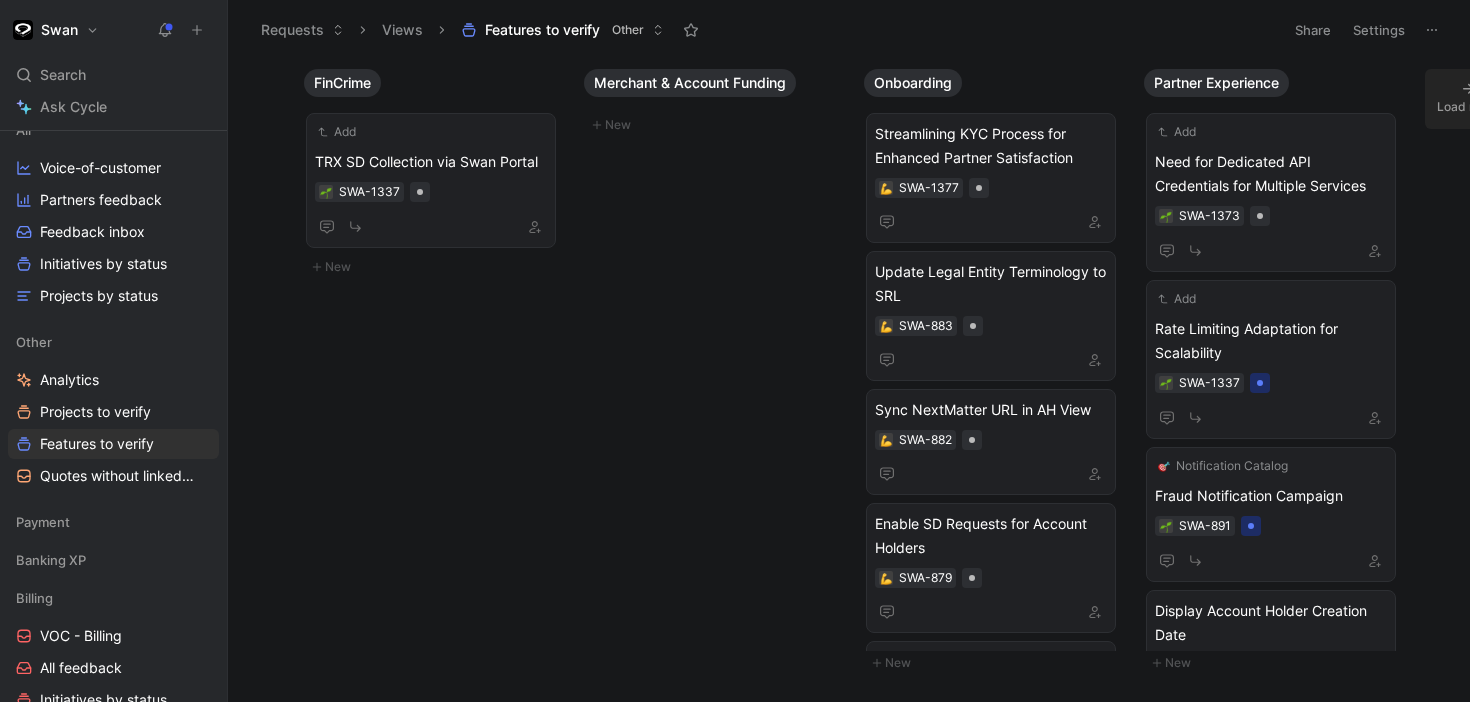 scroll, scrollTop: 0, scrollLeft: 1964, axis: horizontal 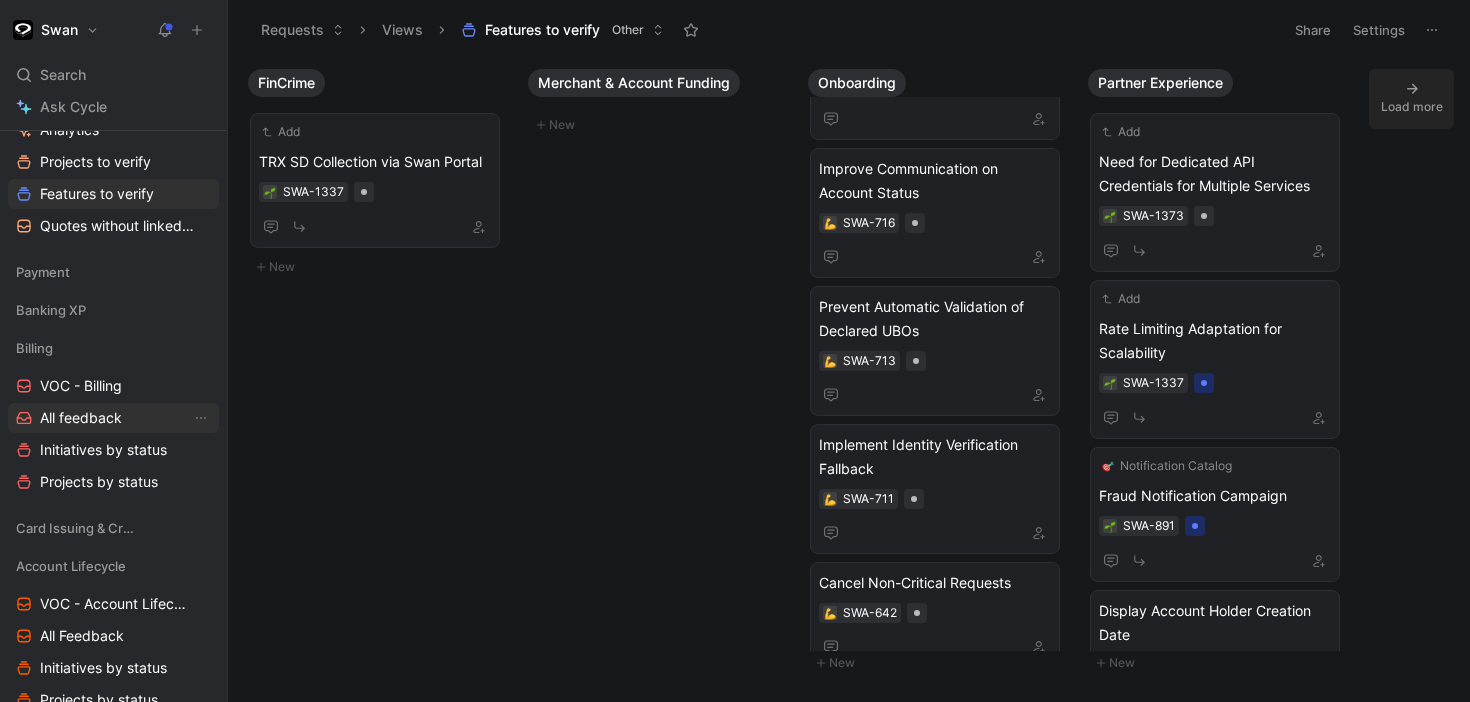 click on "All feedback" at bounding box center (81, 418) 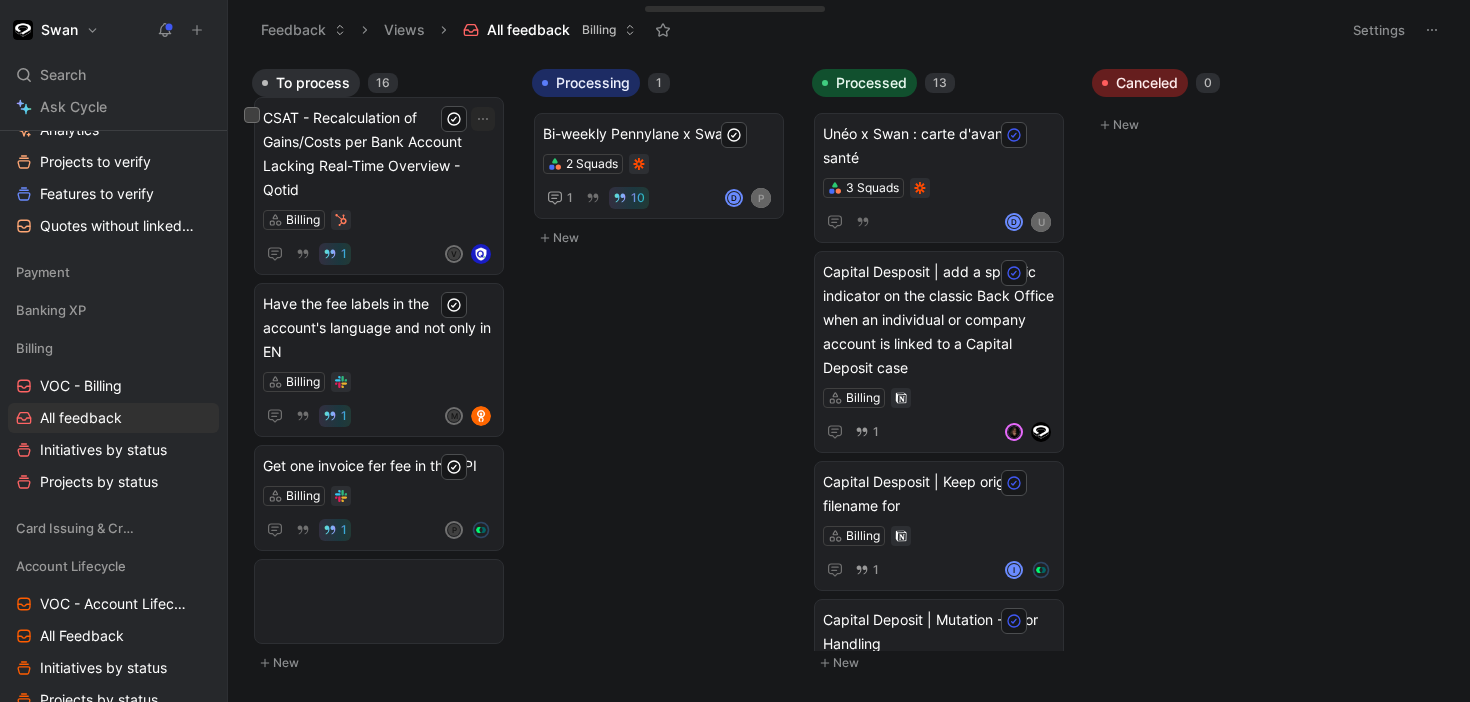 scroll, scrollTop: 1501, scrollLeft: 0, axis: vertical 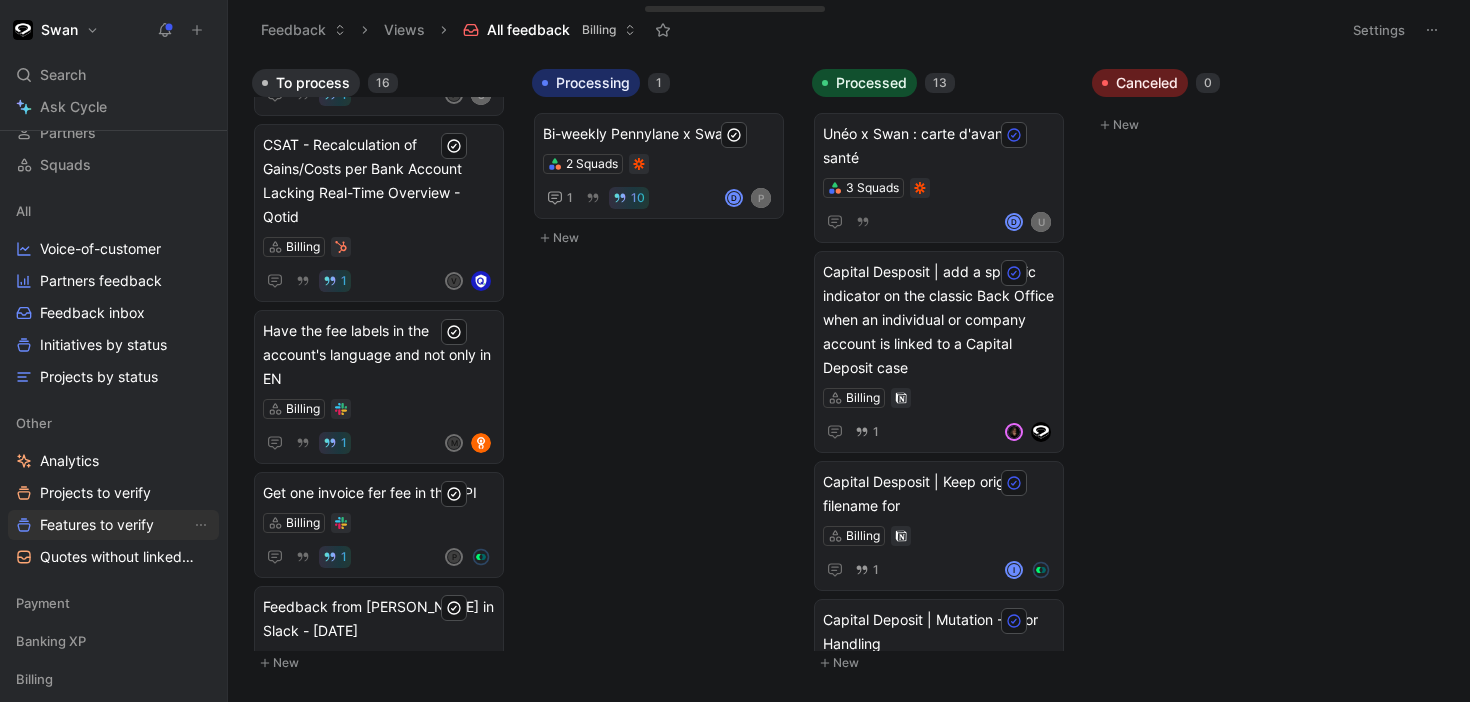 click on "Features to verify" at bounding box center (97, 525) 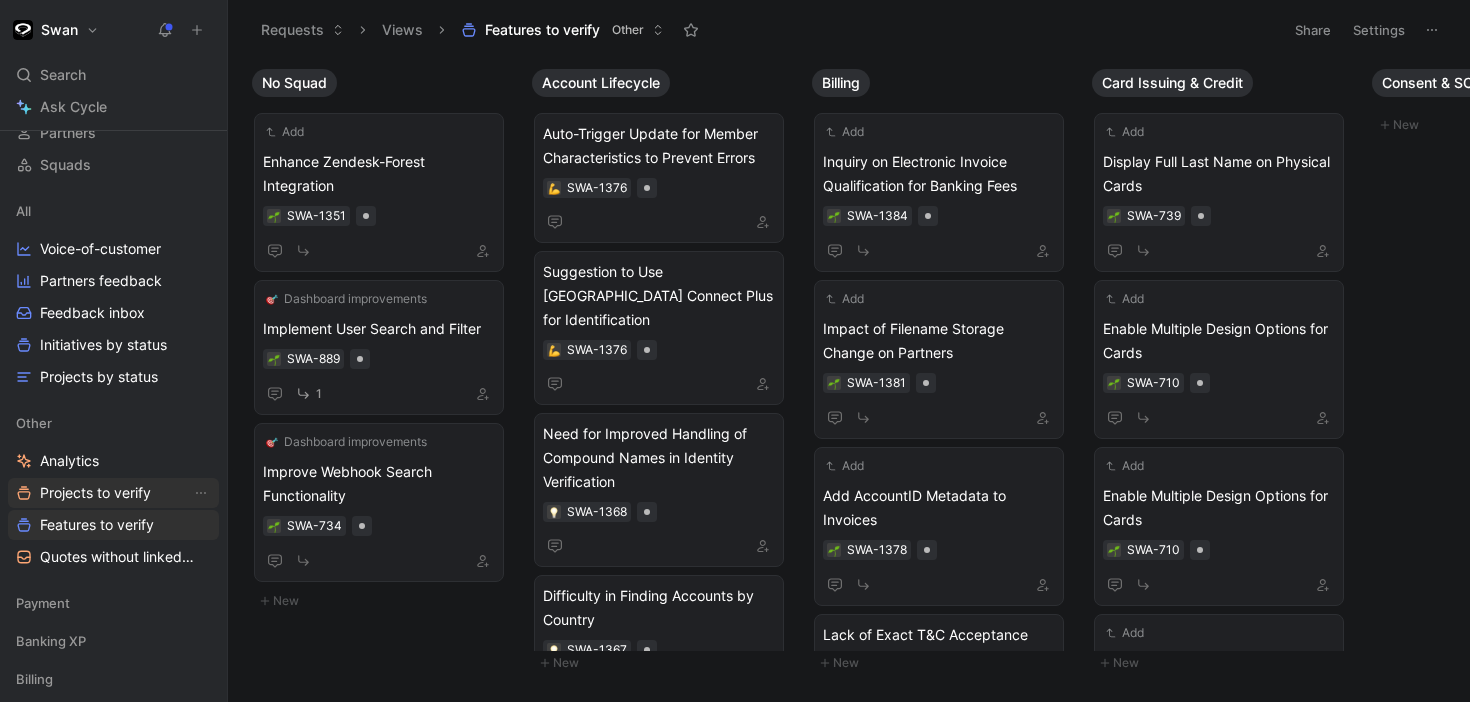 click on "Projects to verify" at bounding box center [95, 493] 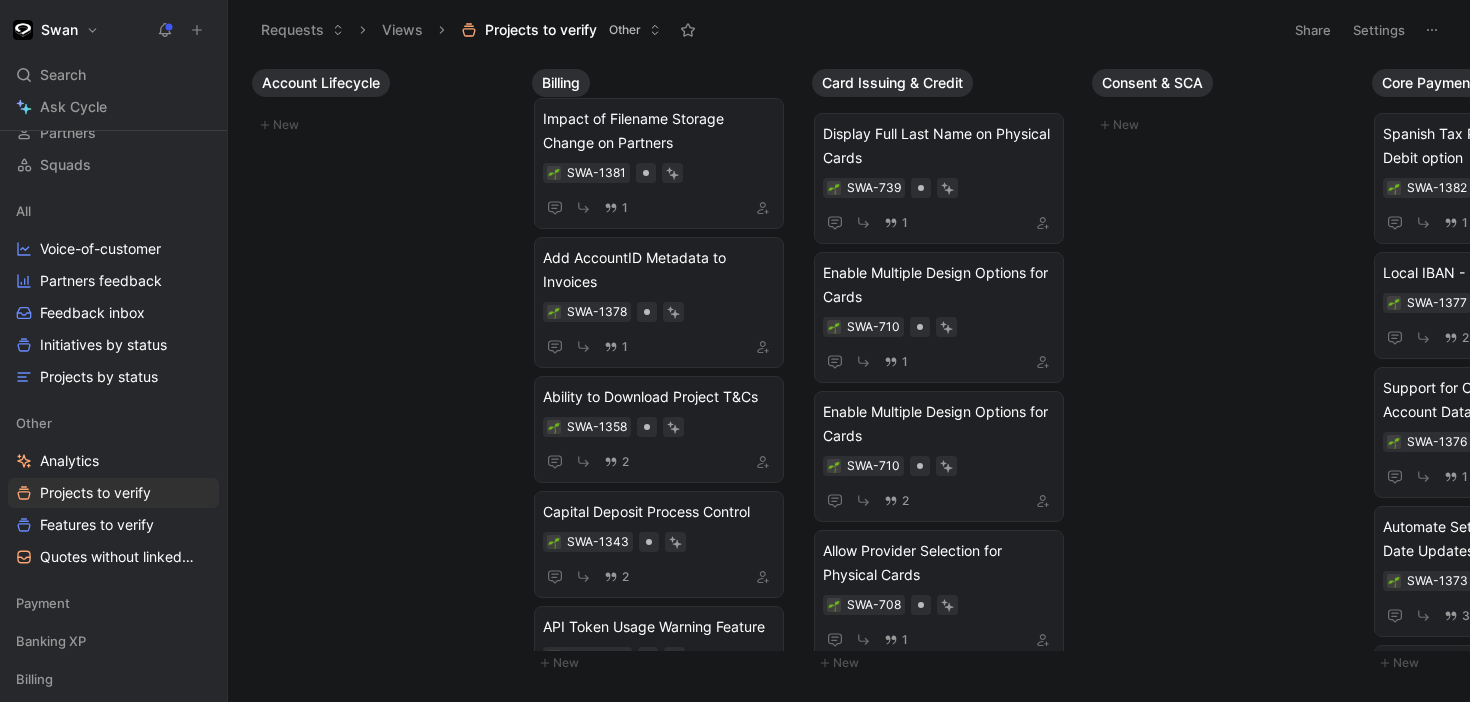 scroll, scrollTop: 199, scrollLeft: 0, axis: vertical 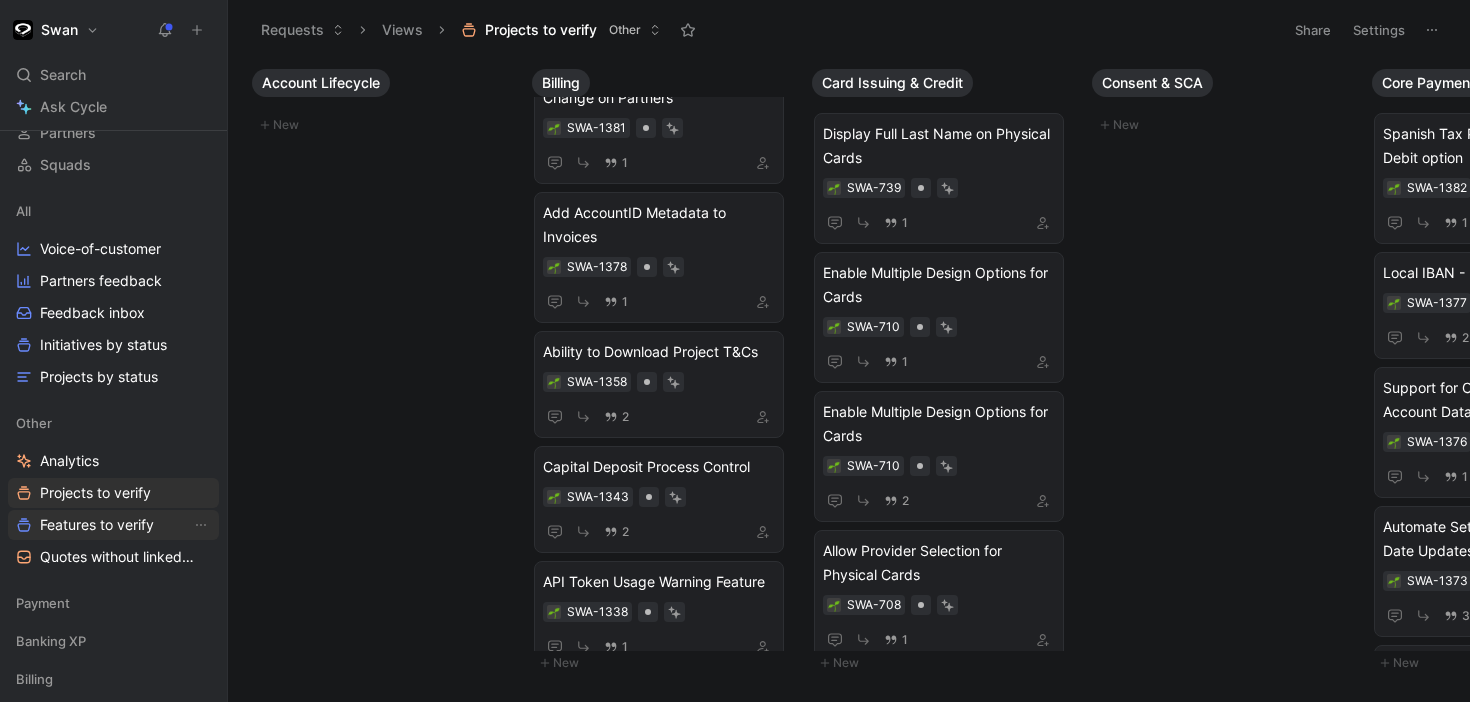 click on "Features to verify" at bounding box center [97, 525] 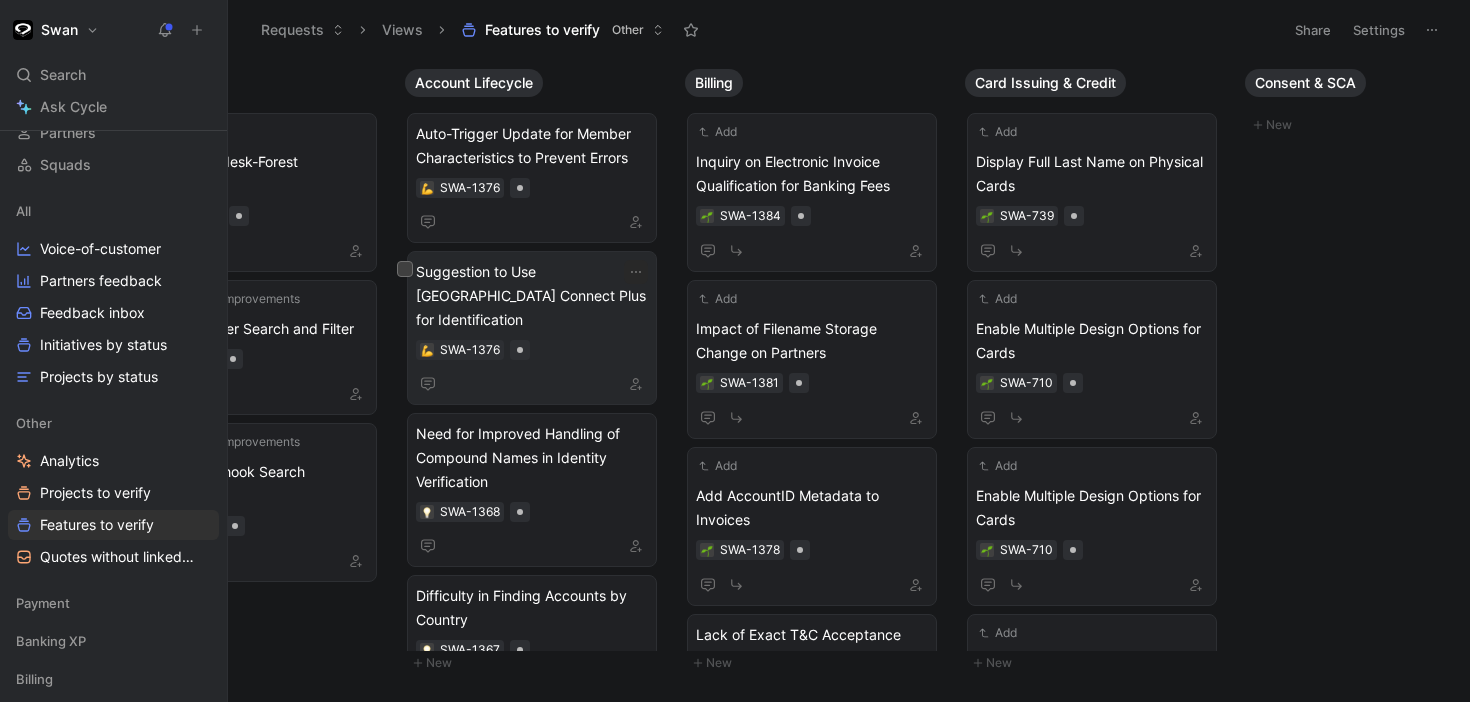 scroll, scrollTop: 0, scrollLeft: 132, axis: horizontal 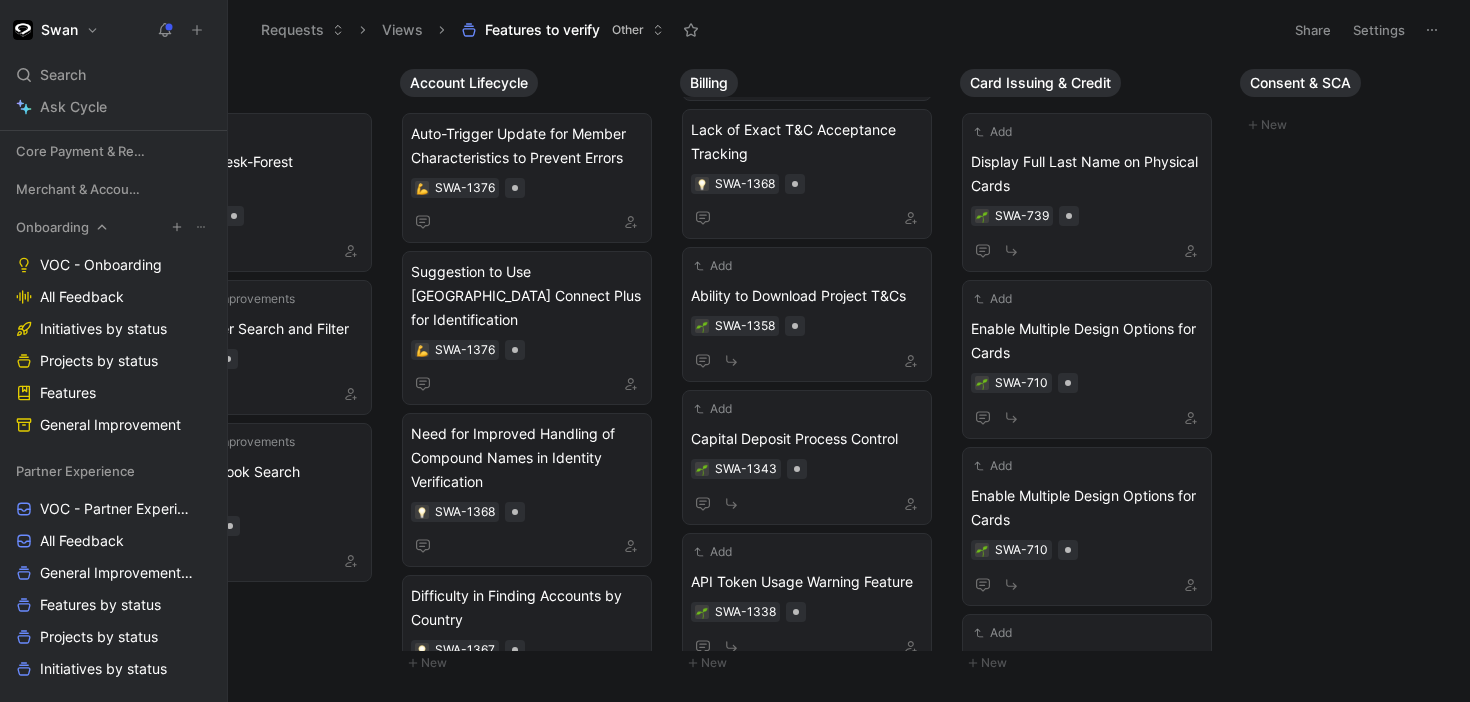 click 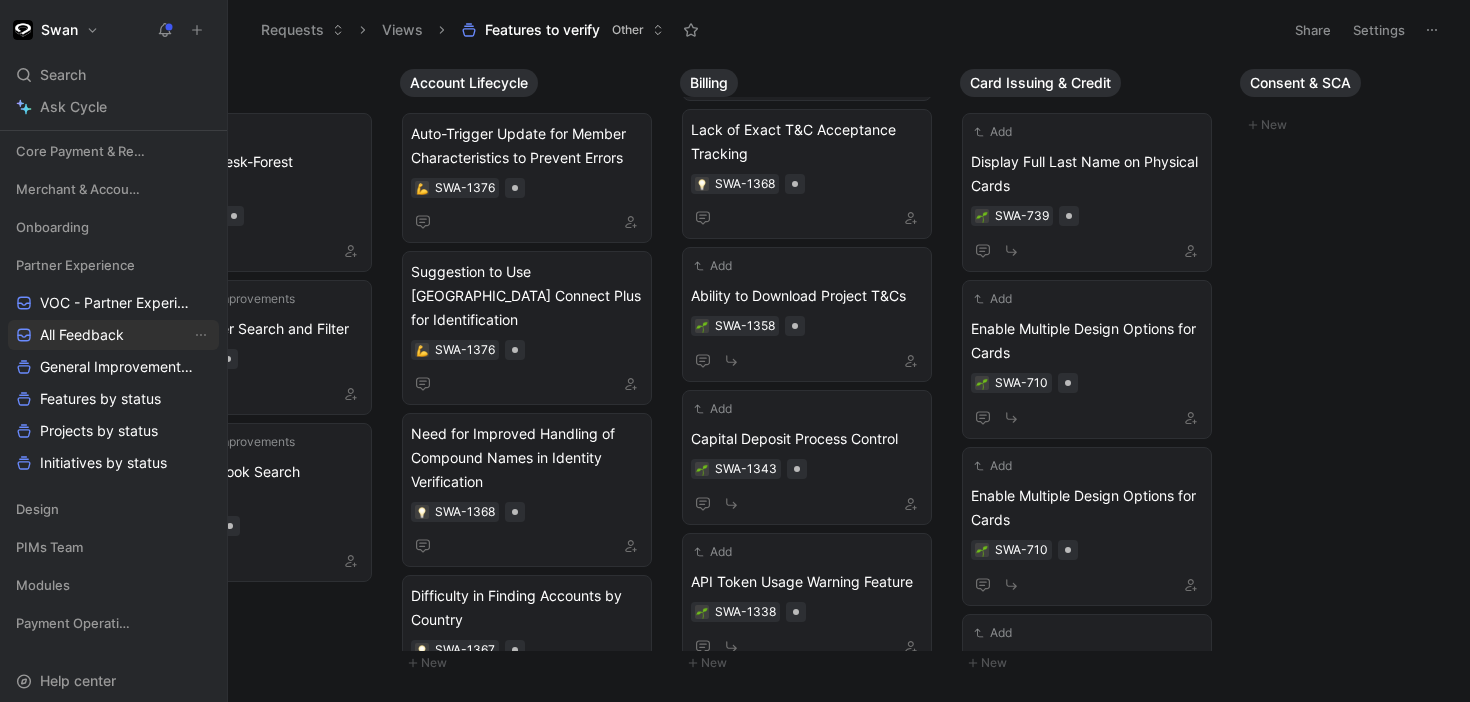 click on "All Feedback" at bounding box center (82, 335) 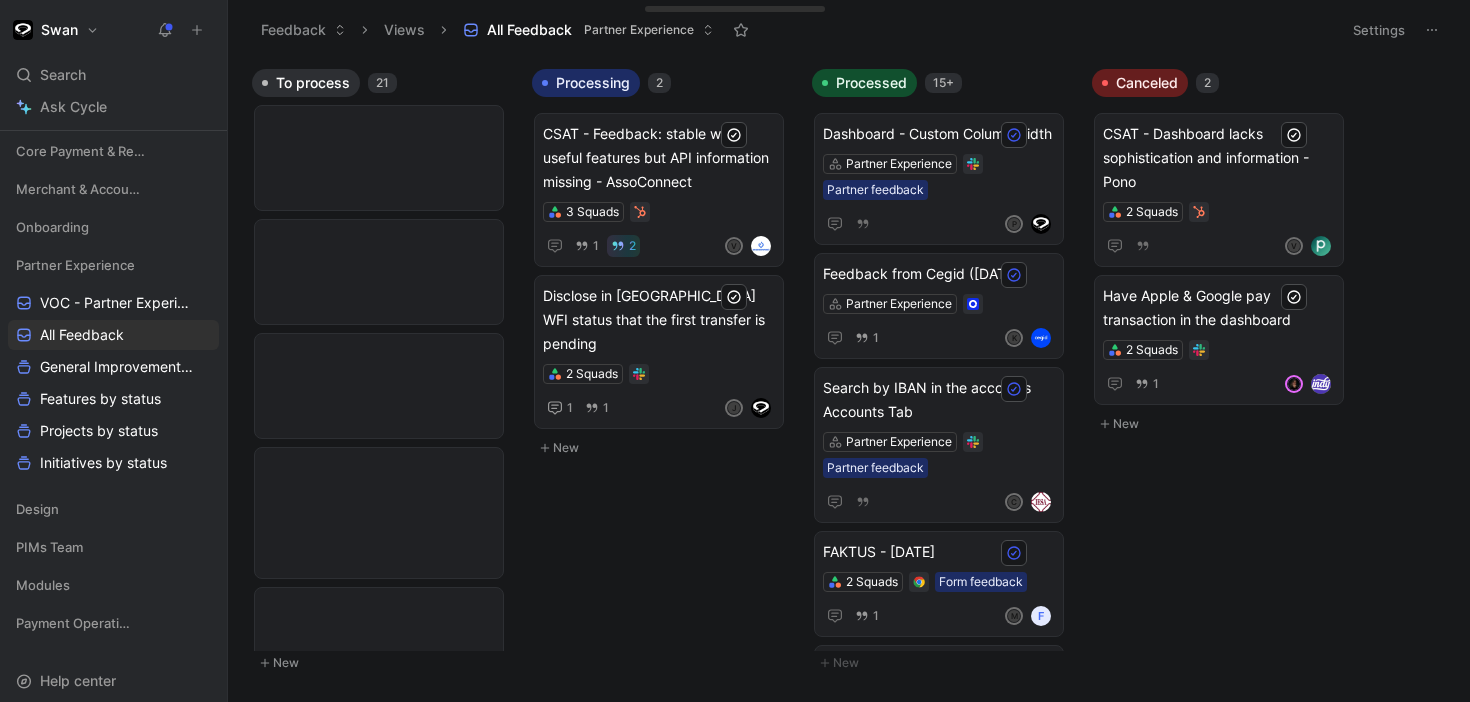scroll, scrollTop: 0, scrollLeft: 0, axis: both 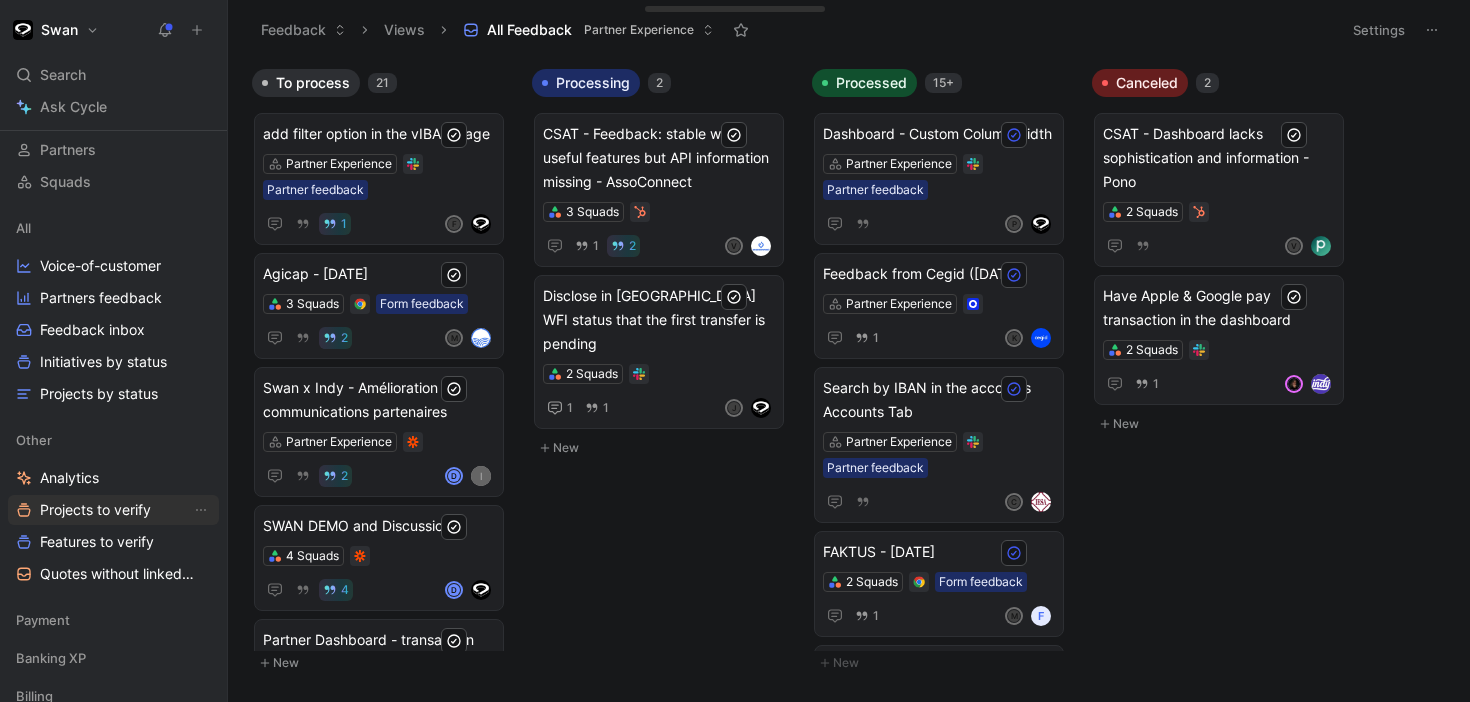 click on "Projects to verify" at bounding box center (95, 510) 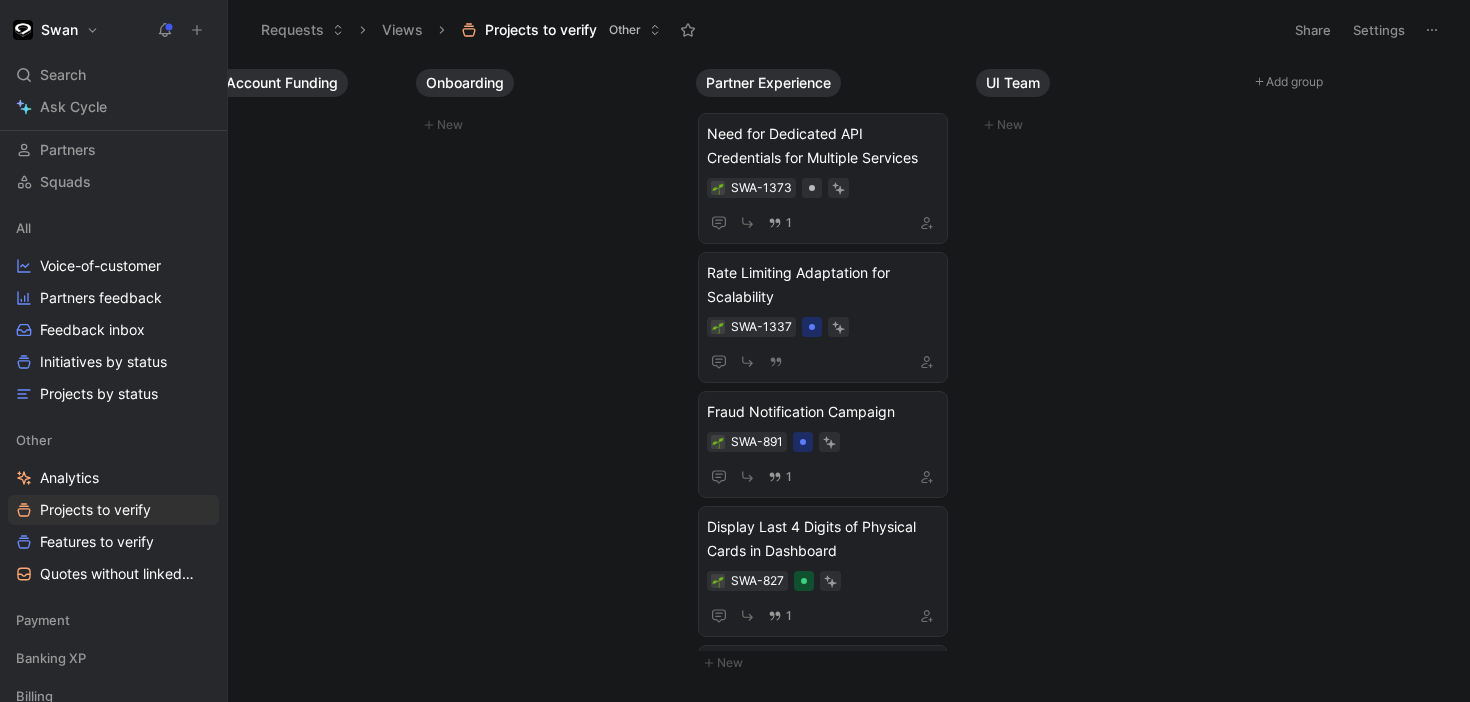 scroll, scrollTop: 0, scrollLeft: 1859, axis: horizontal 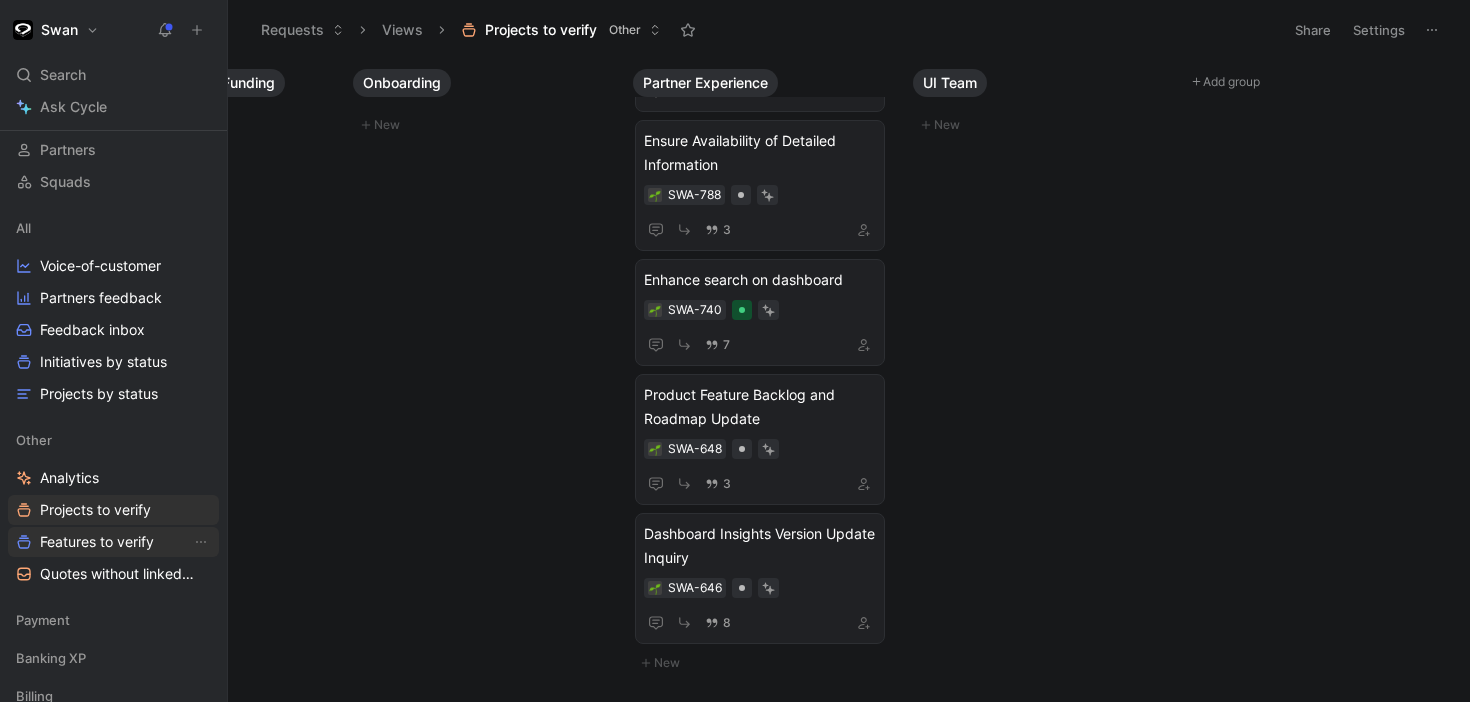 click on "Features to verify" at bounding box center [97, 542] 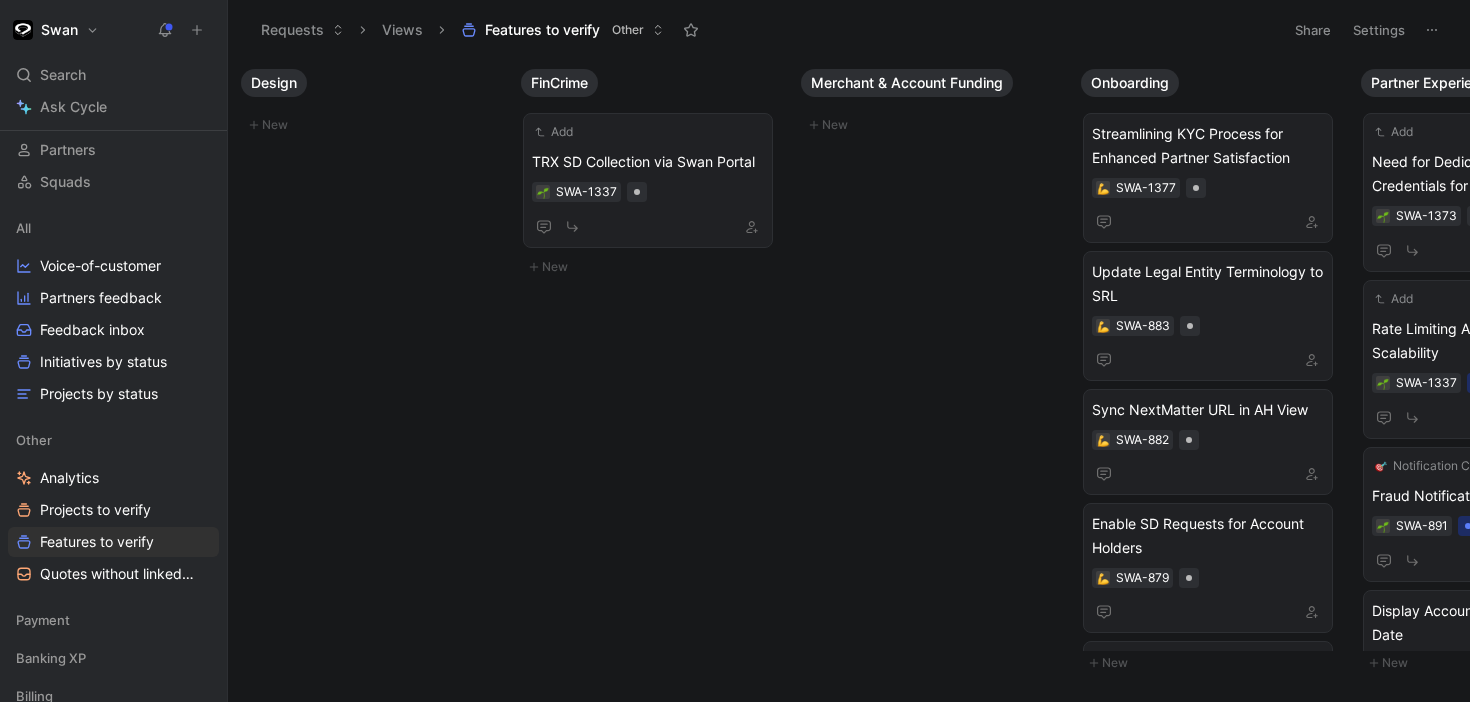 scroll, scrollTop: 0, scrollLeft: 1964, axis: horizontal 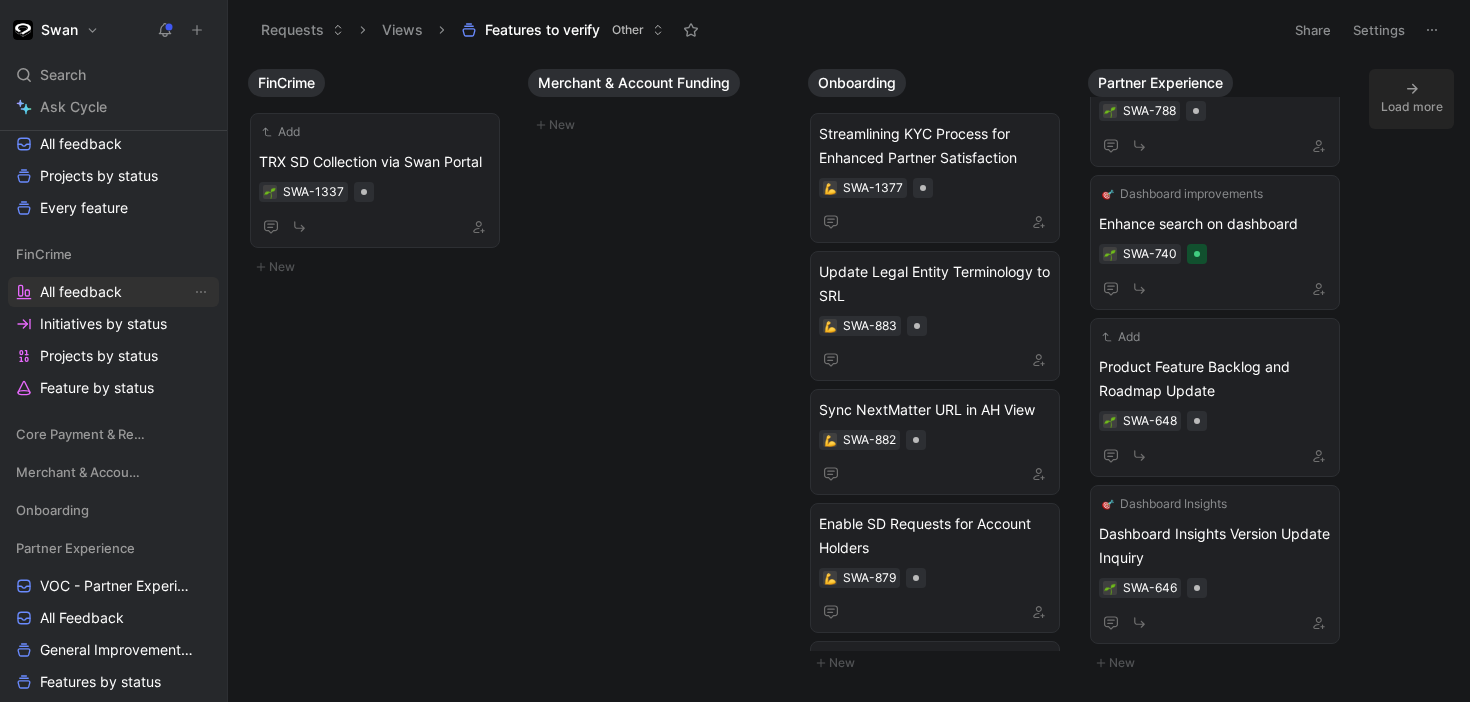 click on "All feedback" at bounding box center (81, 292) 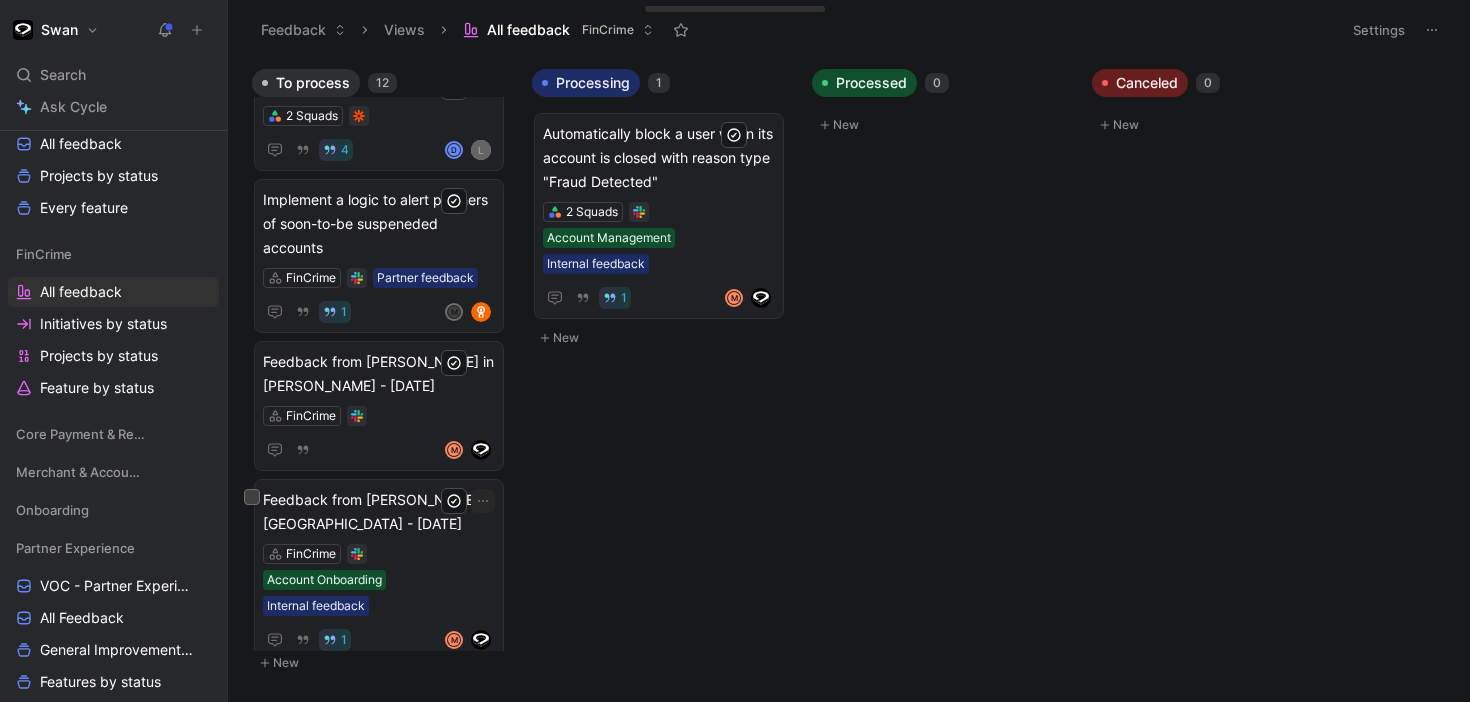 scroll, scrollTop: 0, scrollLeft: 0, axis: both 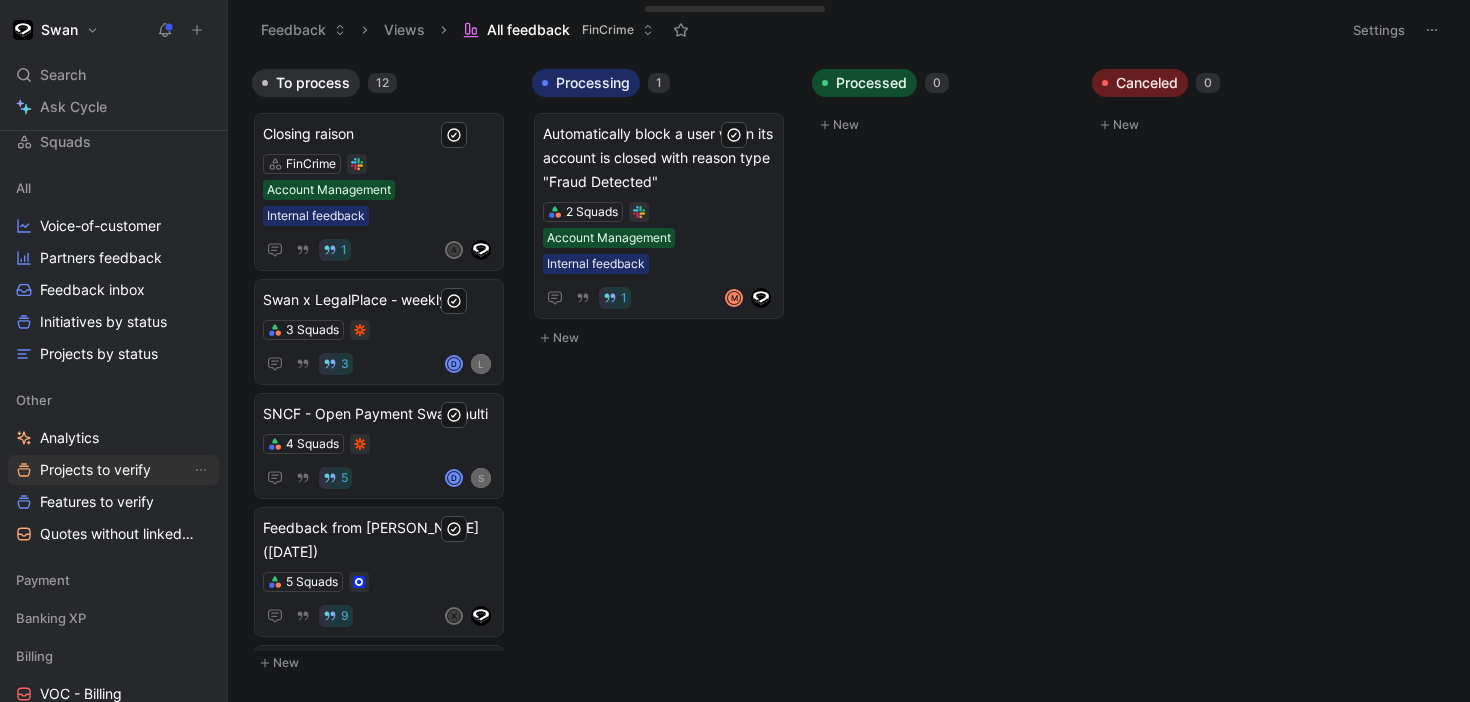 click on "Projects to verify" at bounding box center [95, 470] 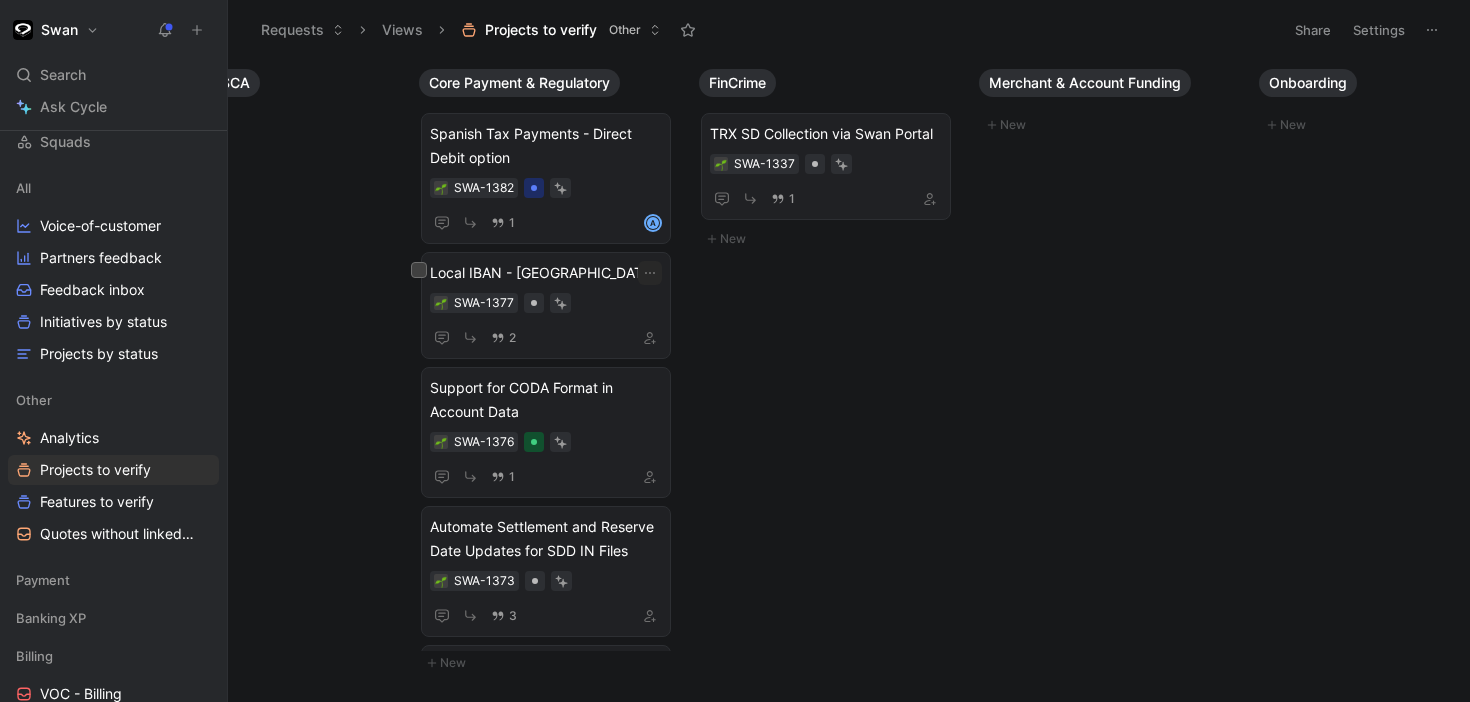 scroll, scrollTop: 0, scrollLeft: 965, axis: horizontal 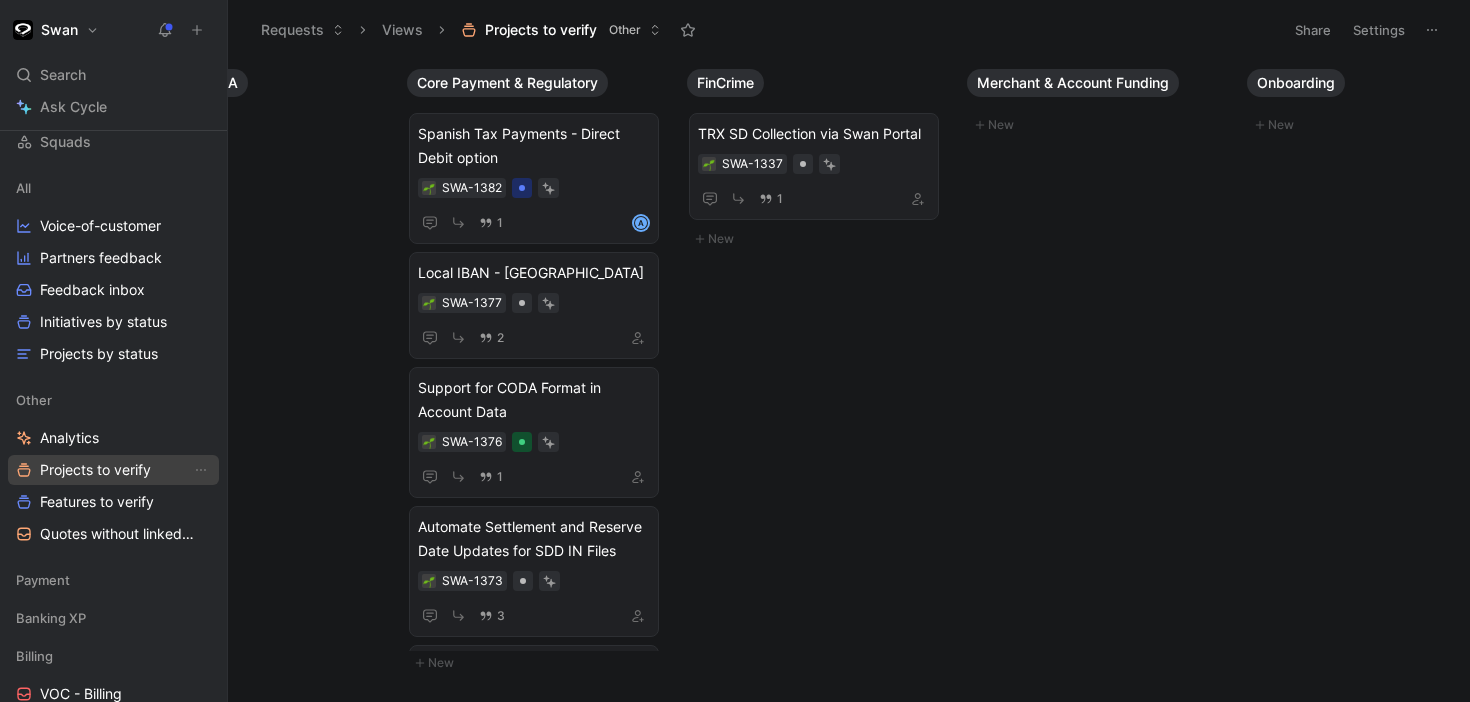 click on "Features to verify" at bounding box center [97, 502] 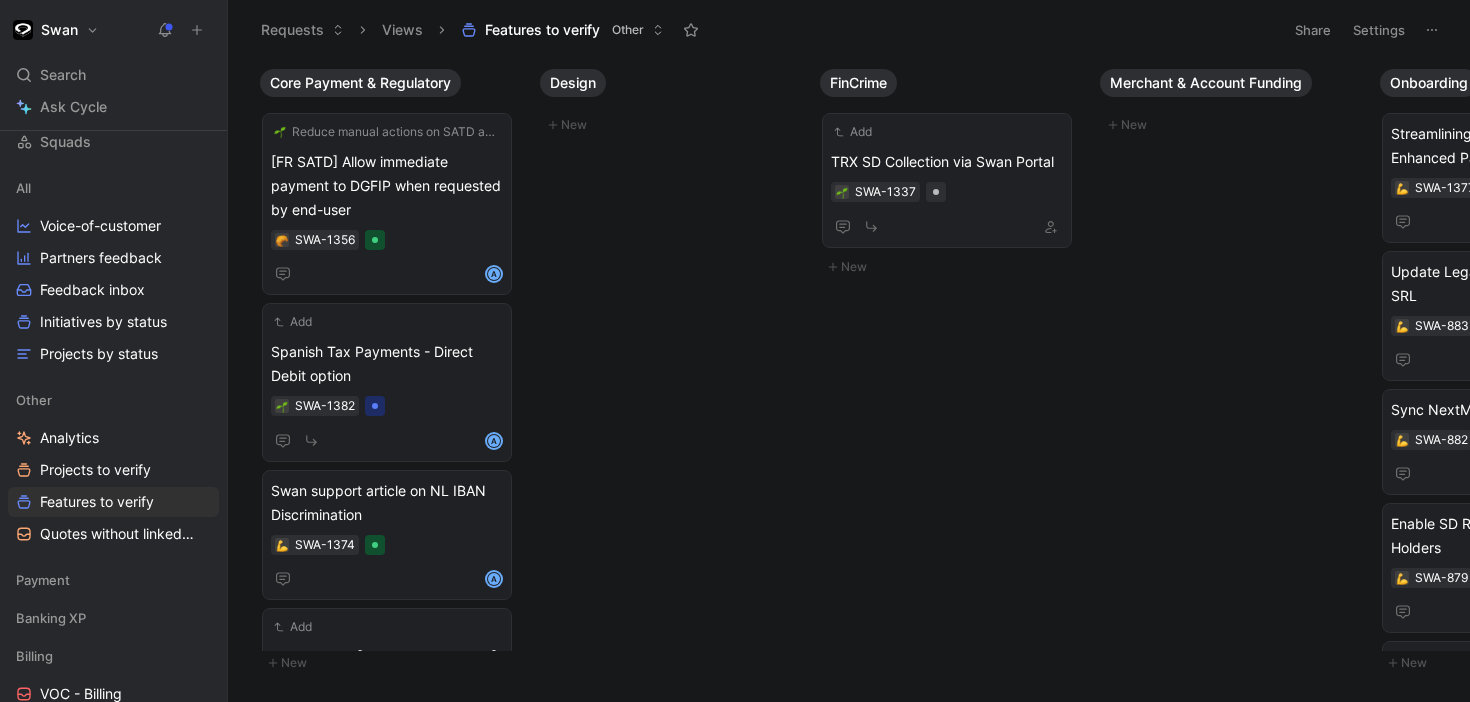 scroll, scrollTop: 0, scrollLeft: 1394, axis: horizontal 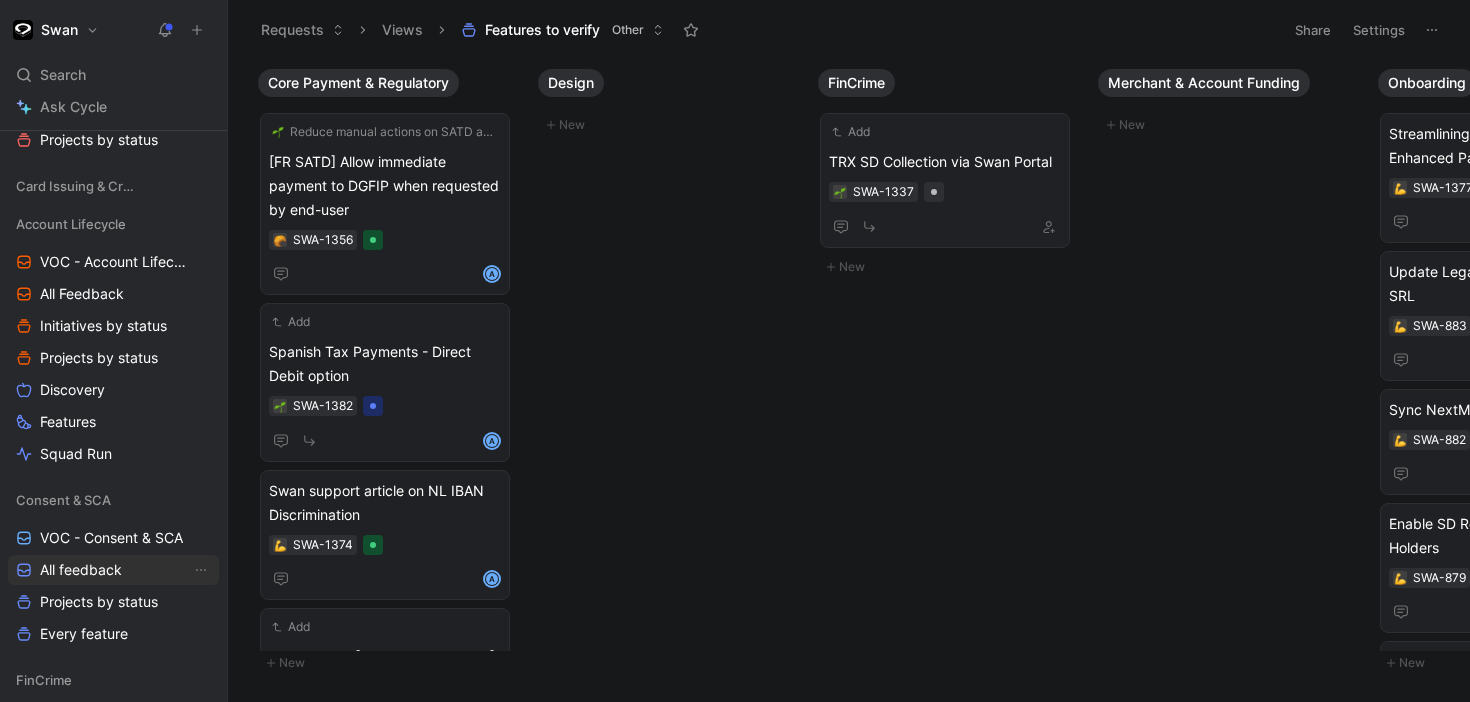 click on "All feedback" at bounding box center (81, 570) 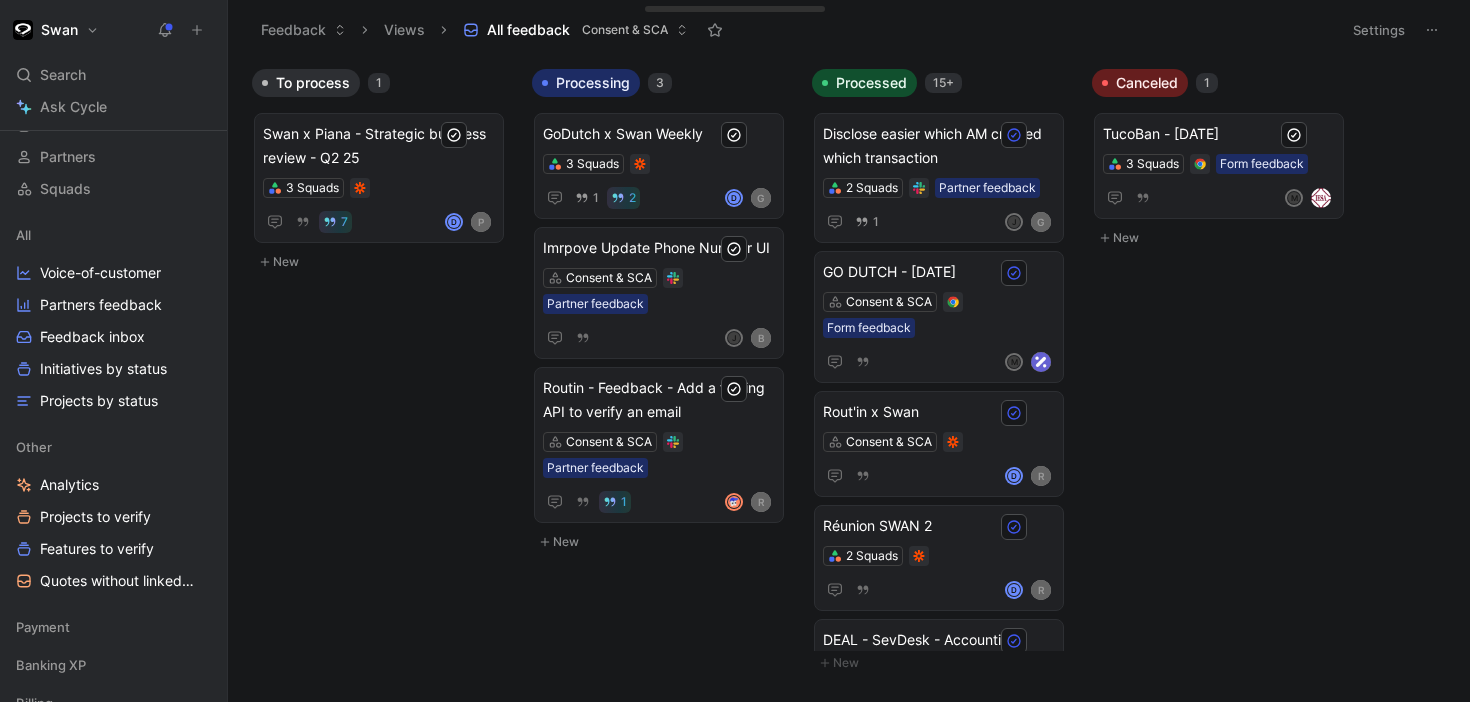 scroll, scrollTop: 180, scrollLeft: 0, axis: vertical 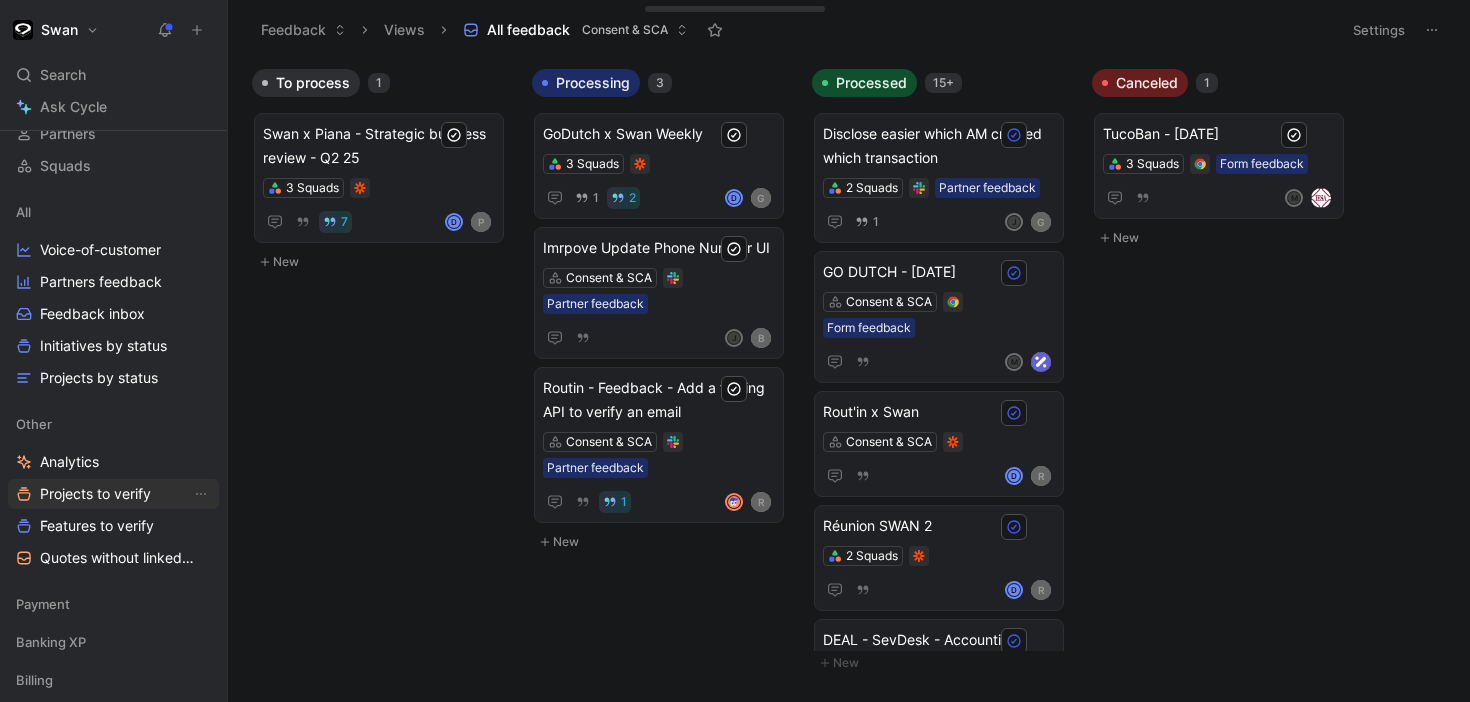 click on "Projects to verify" at bounding box center (95, 494) 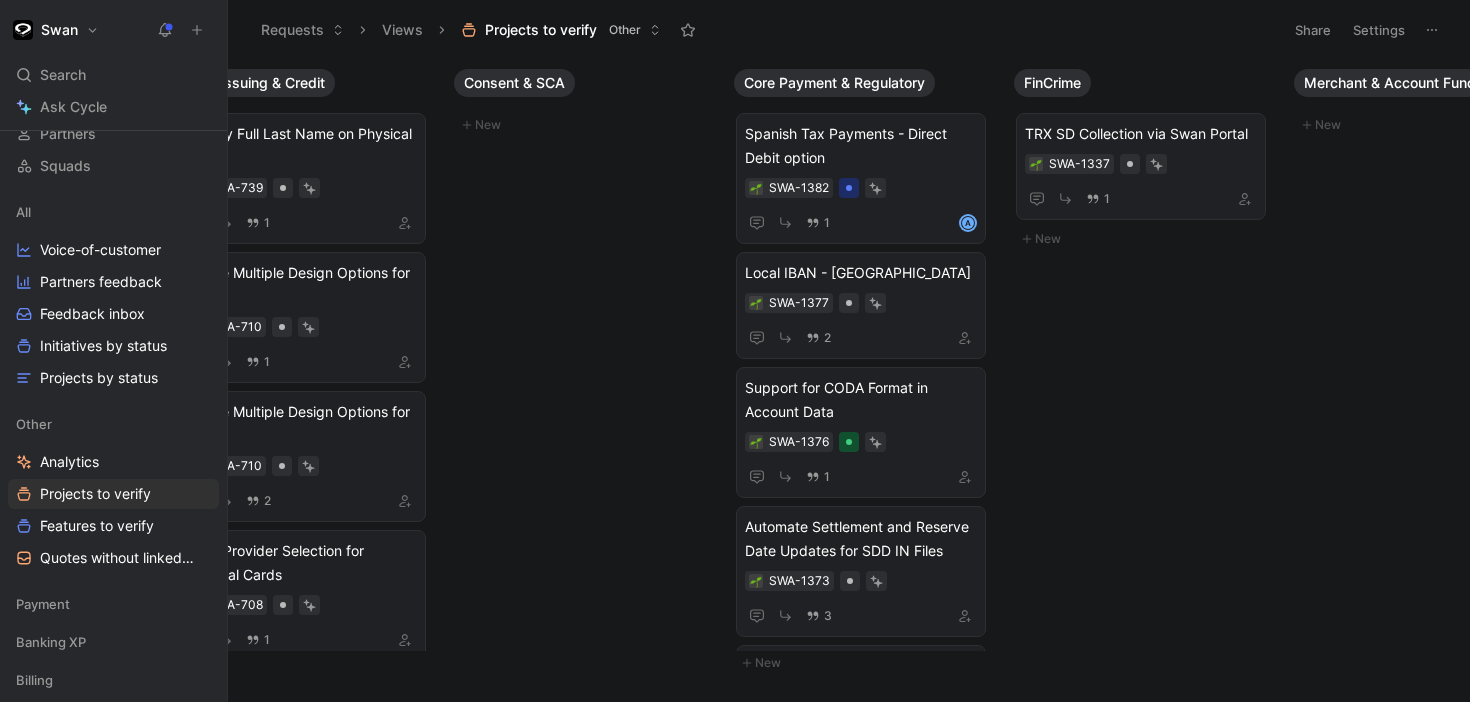 scroll, scrollTop: 0, scrollLeft: 618, axis: horizontal 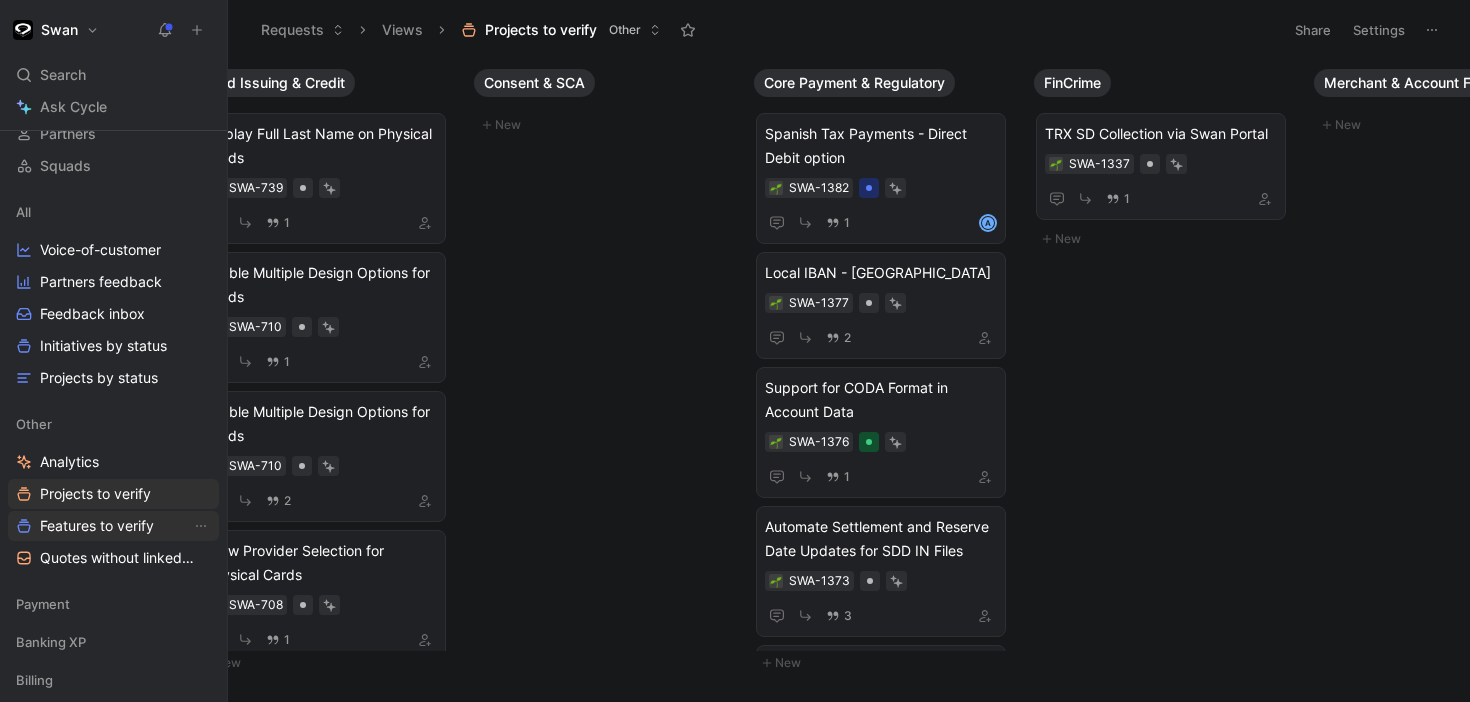click on "Features to verify" at bounding box center (97, 526) 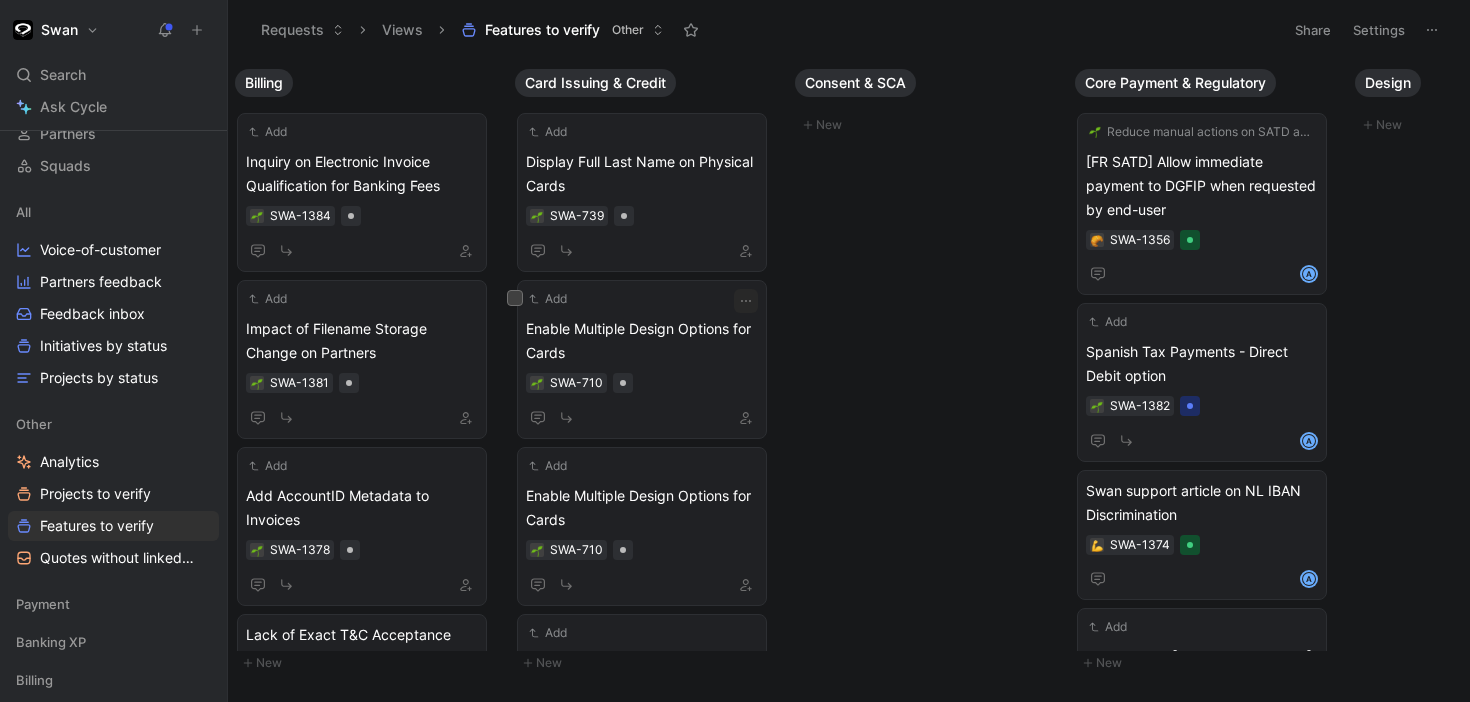 scroll, scrollTop: 0, scrollLeft: 586, axis: horizontal 